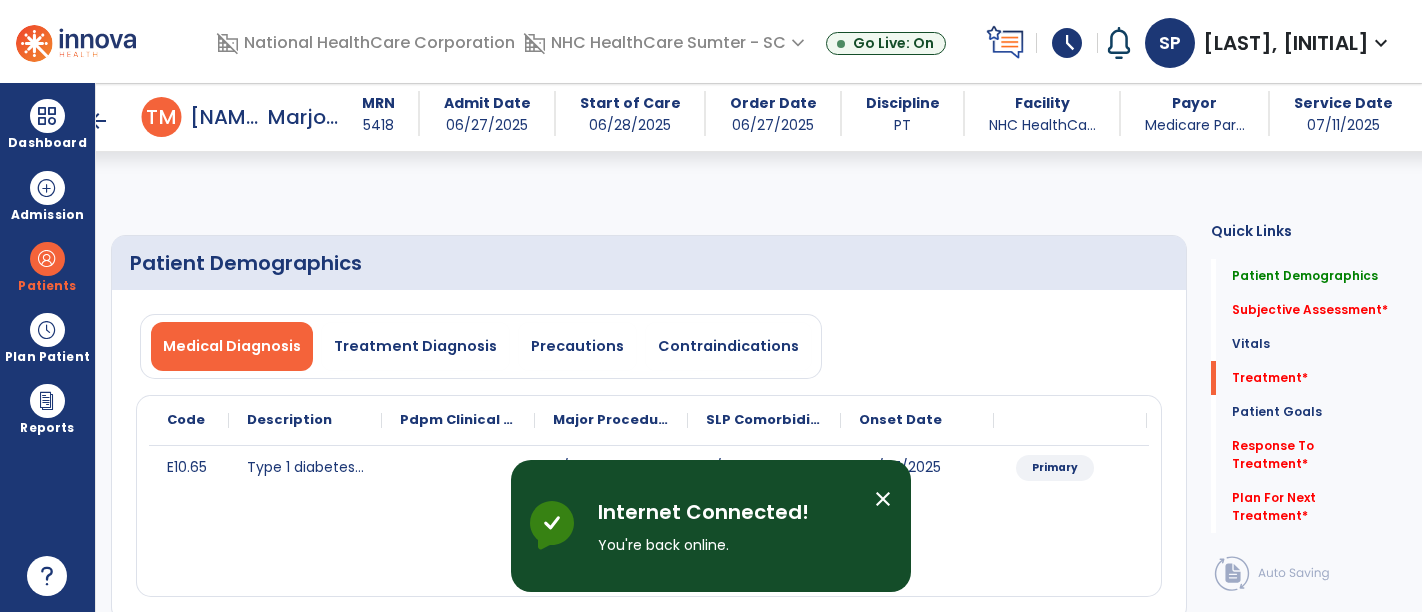 select on "*" 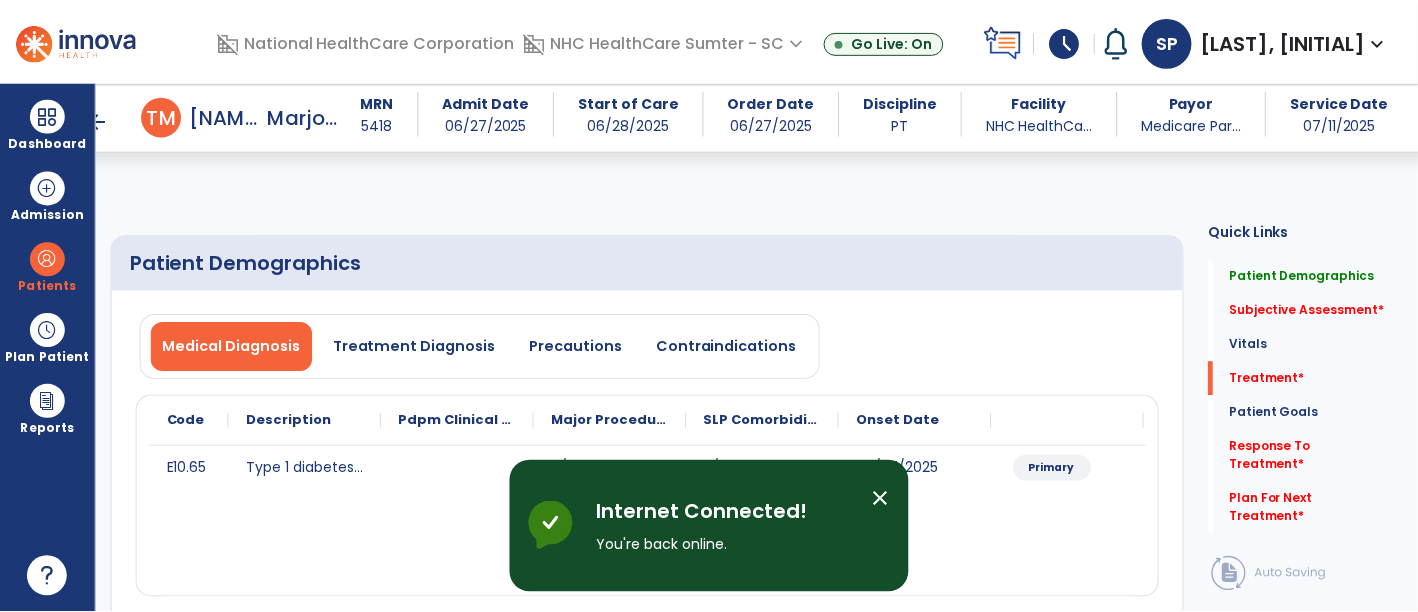 scroll, scrollTop: 1105, scrollLeft: 0, axis: vertical 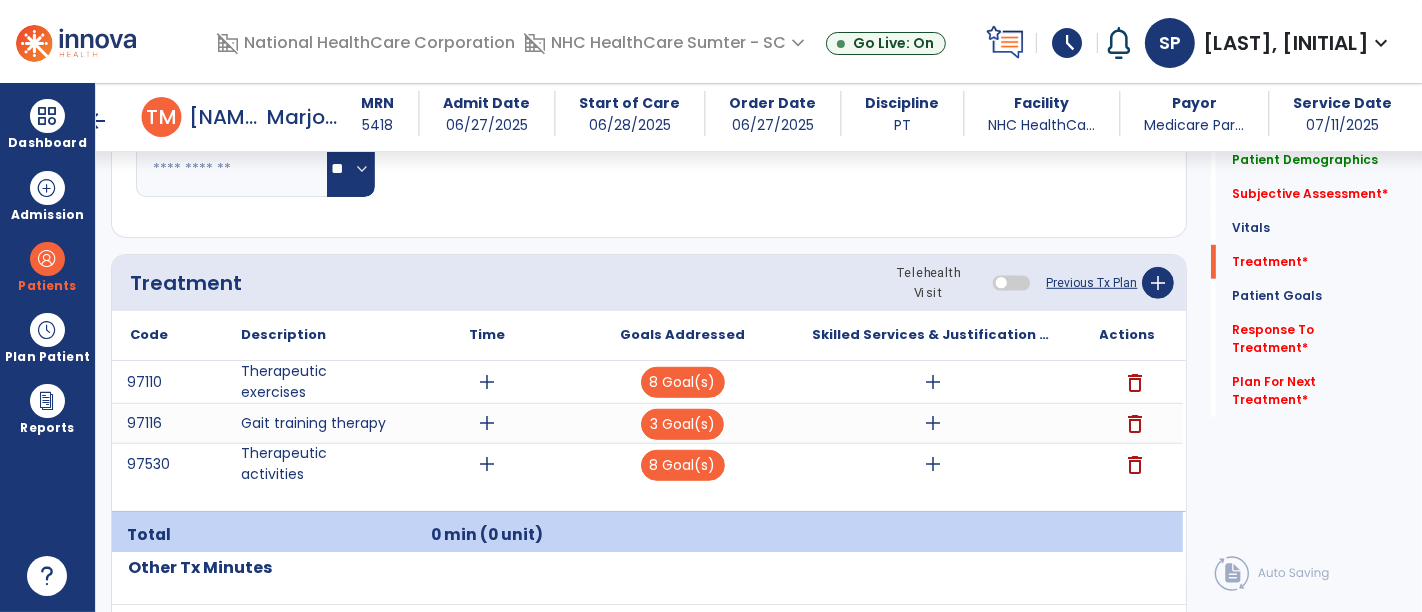 click on "add" at bounding box center [933, 423] 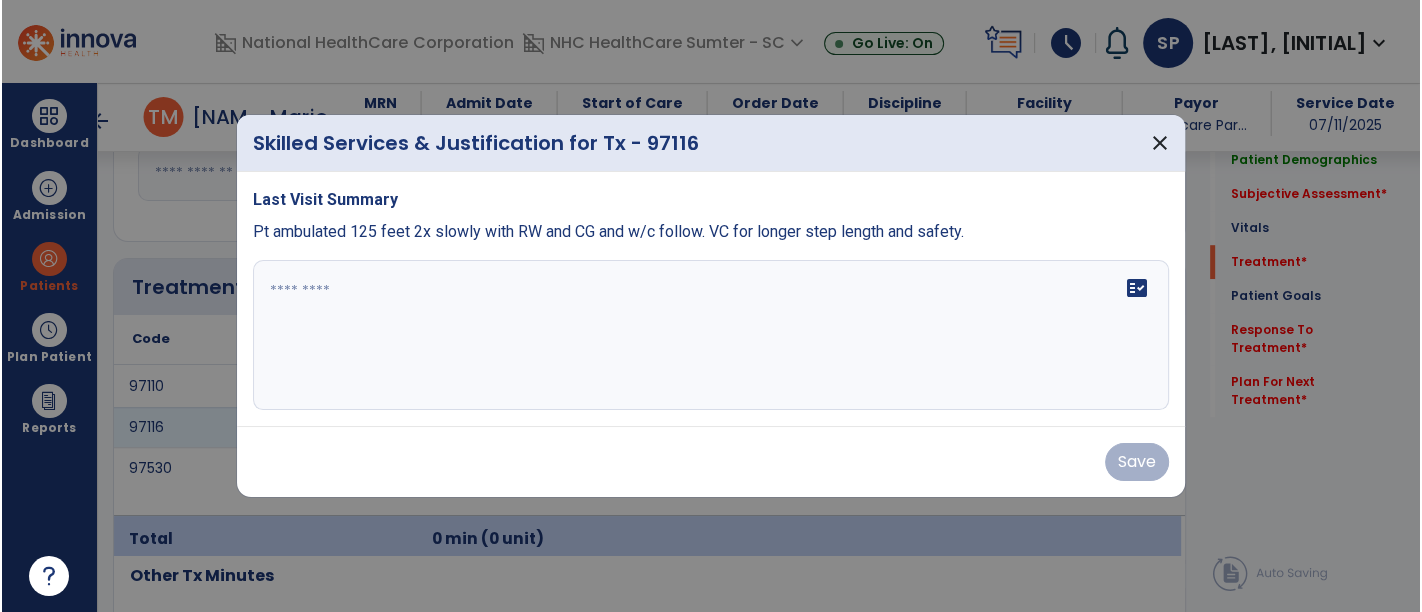scroll, scrollTop: 1105, scrollLeft: 0, axis: vertical 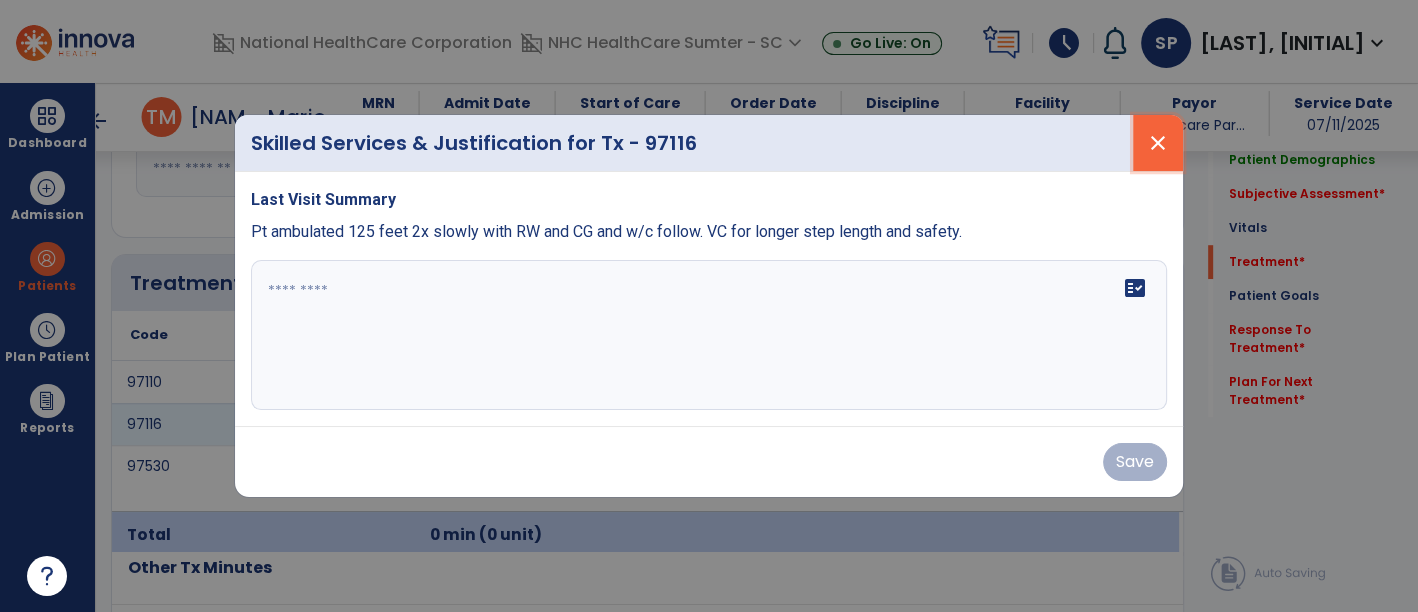 click on "close" at bounding box center [1158, 143] 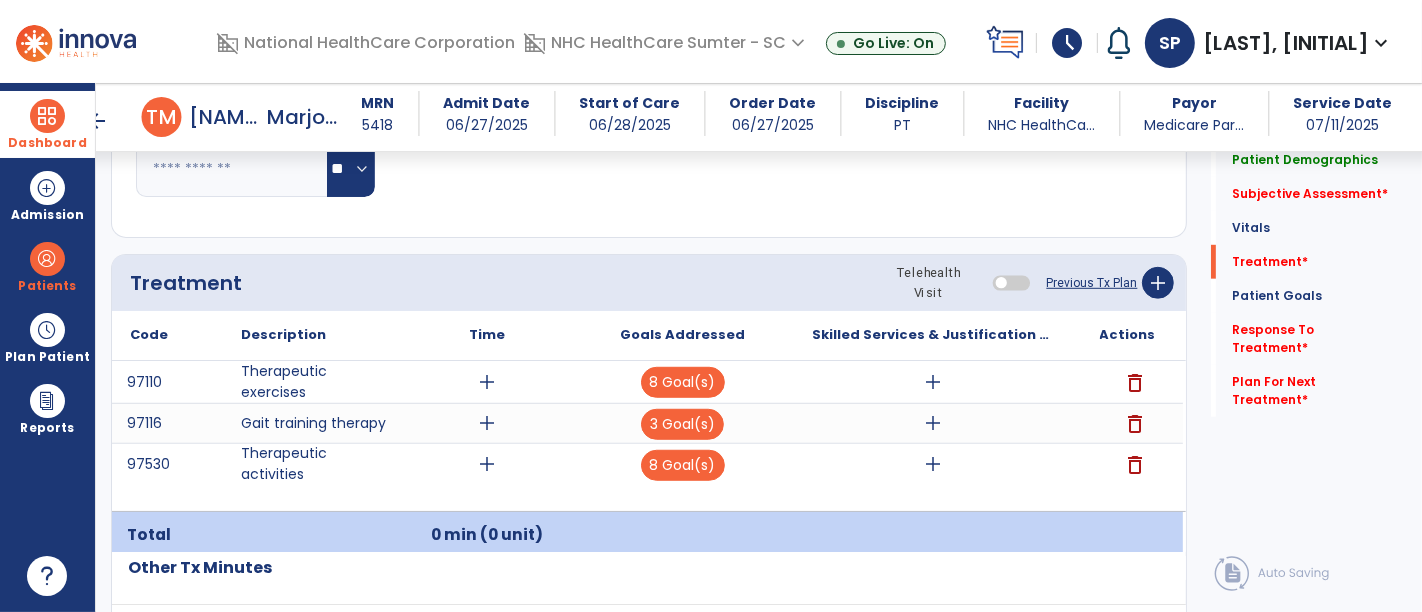 click at bounding box center (47, 116) 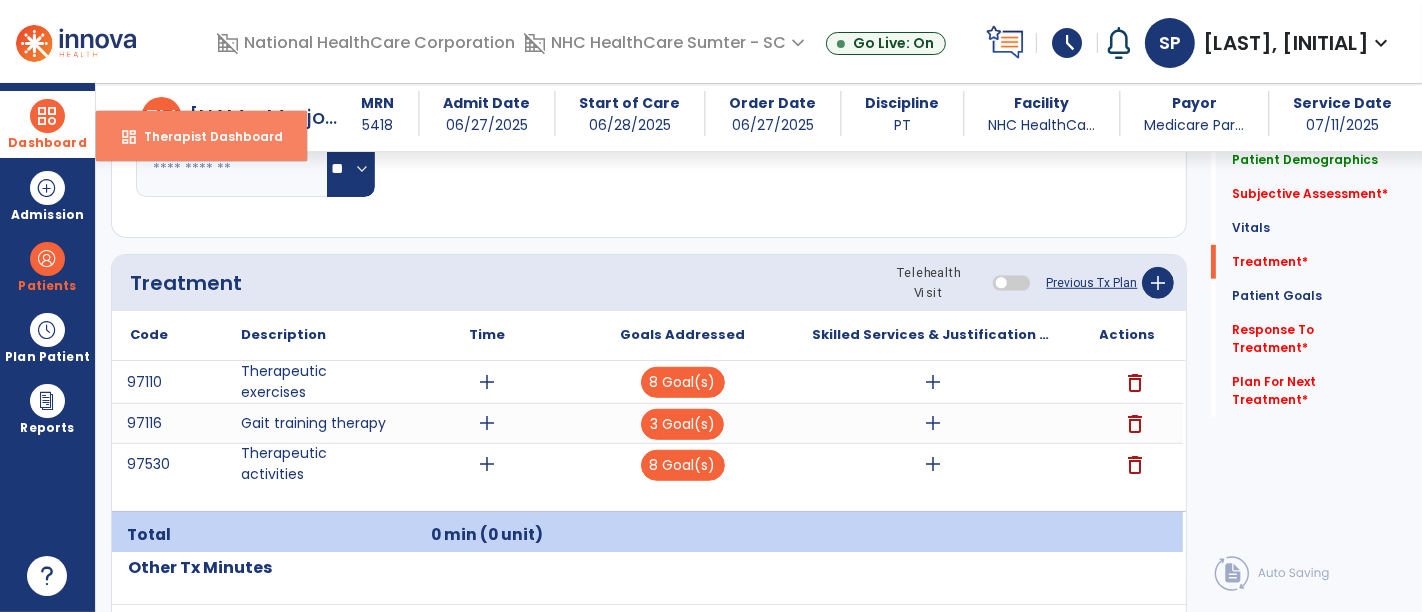 click on "Therapist Dashboard" at bounding box center (205, 136) 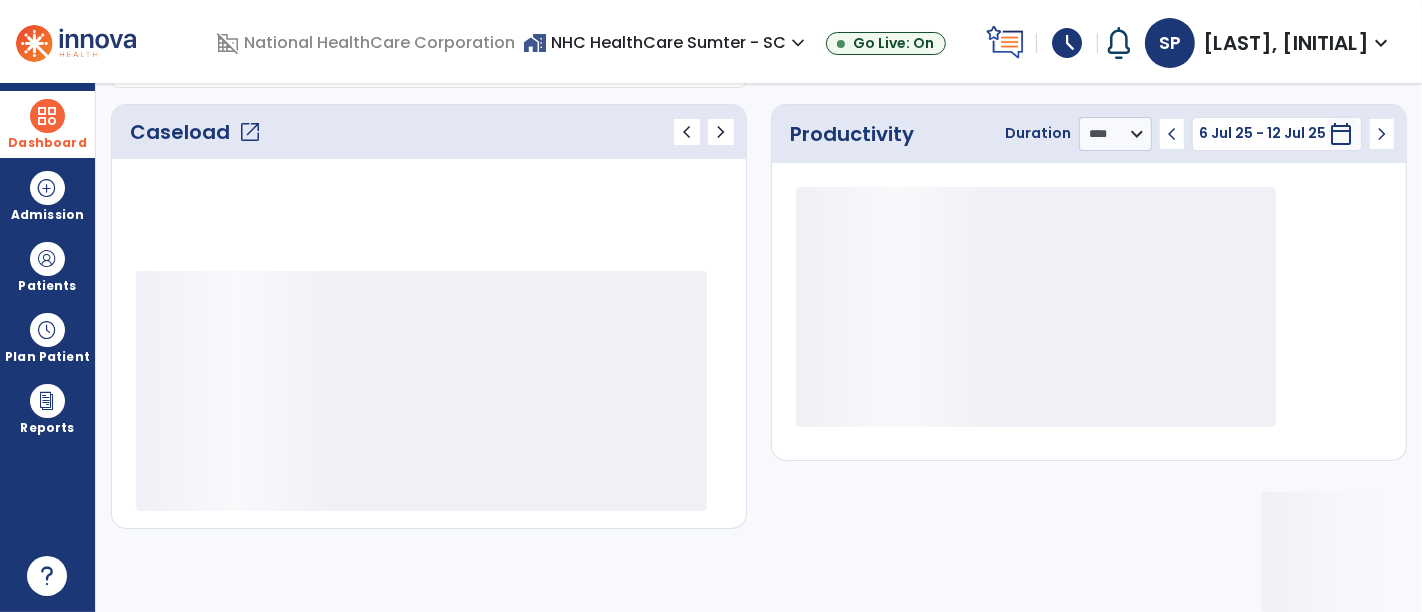 scroll, scrollTop: 259, scrollLeft: 0, axis: vertical 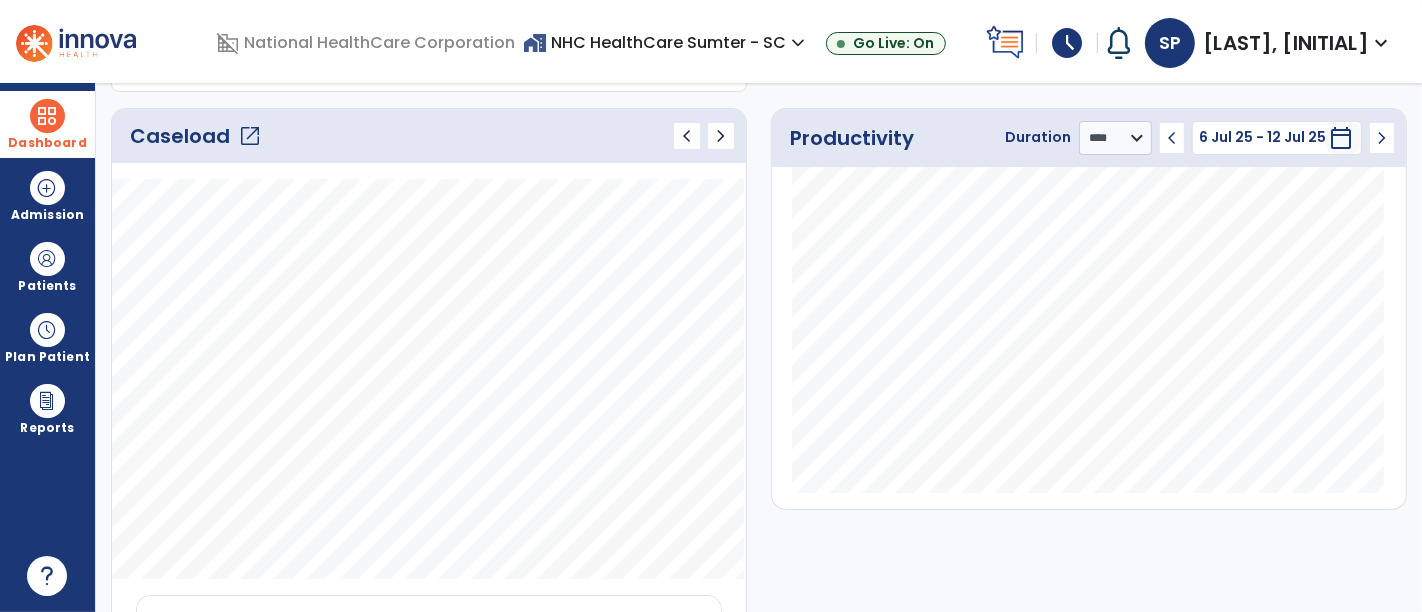 click on "Caseload   open_in_new" 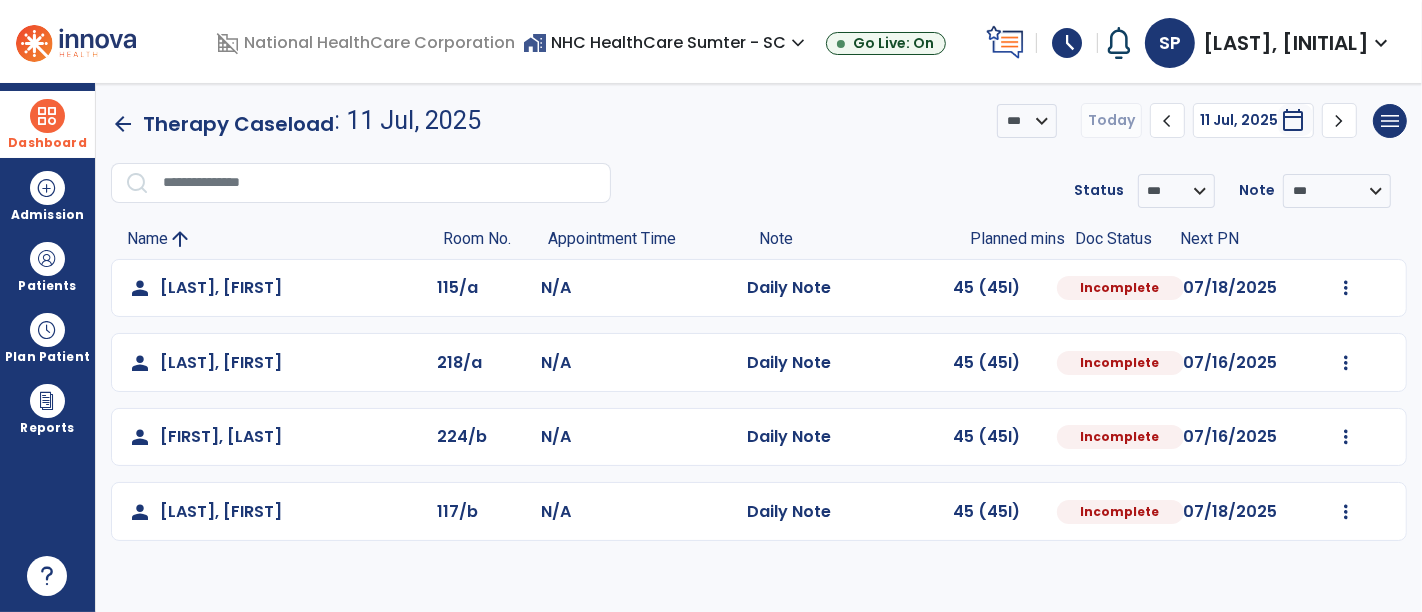 scroll, scrollTop: 0, scrollLeft: 0, axis: both 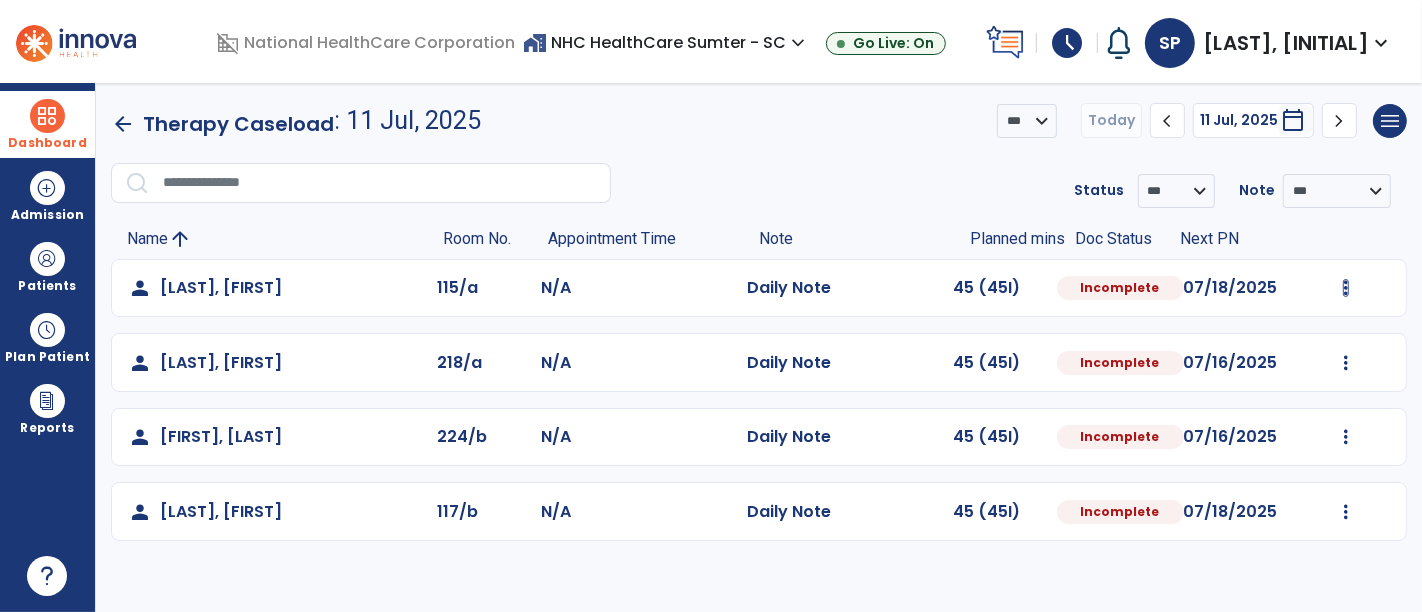 click at bounding box center (1346, 288) 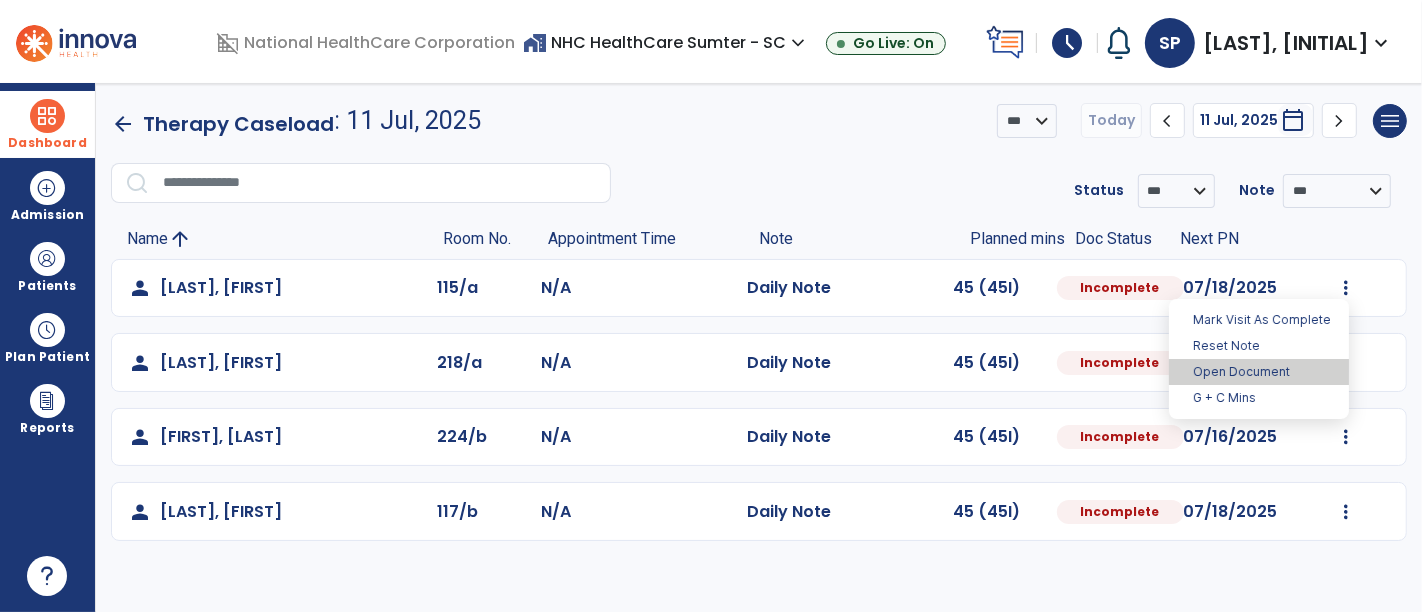 click on "Open Document" at bounding box center [1259, 372] 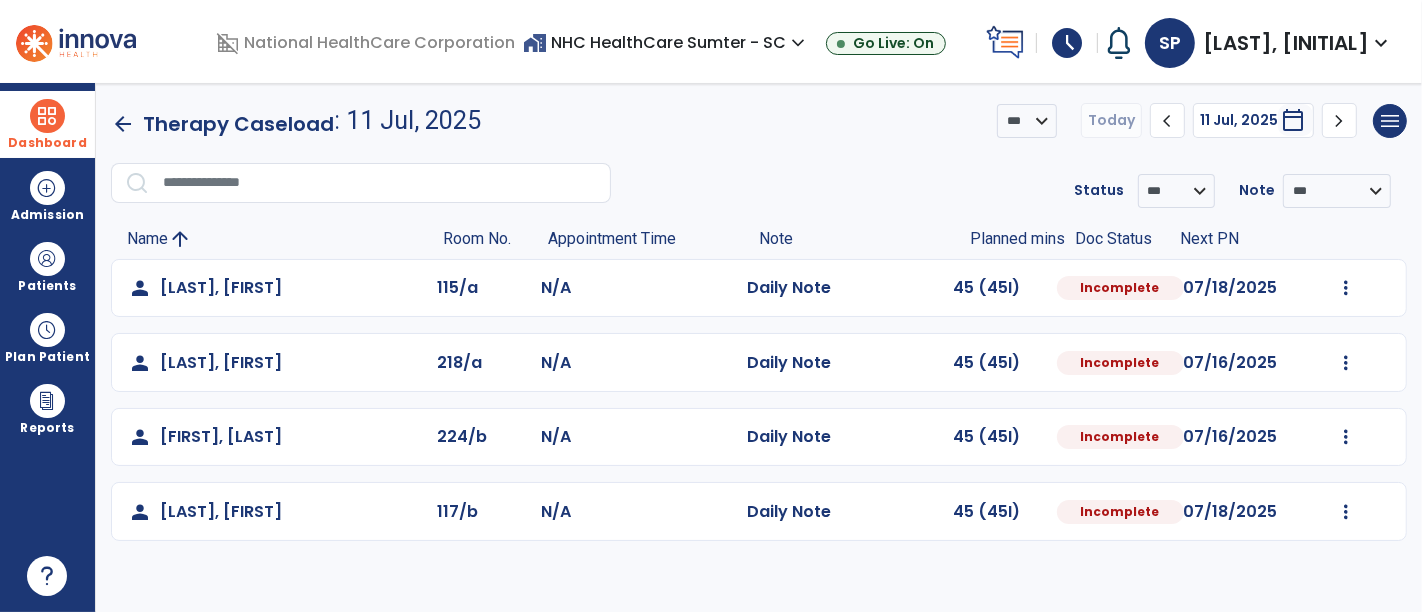 select on "*" 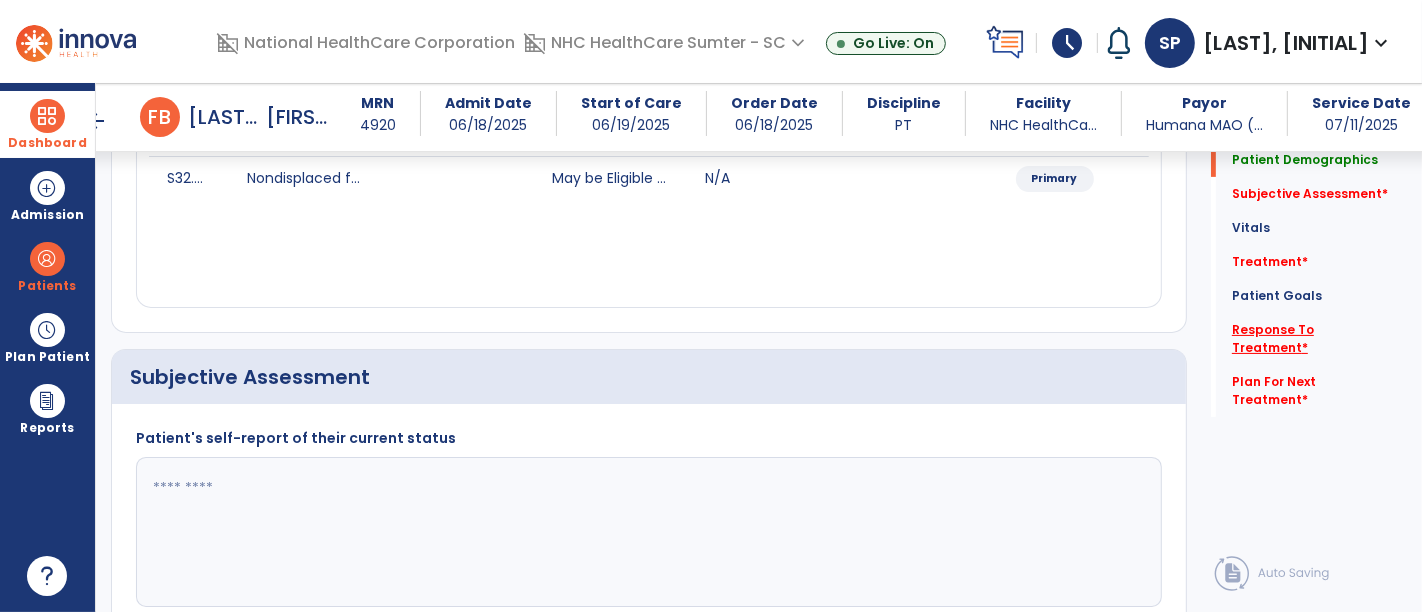 scroll, scrollTop: 290, scrollLeft: 0, axis: vertical 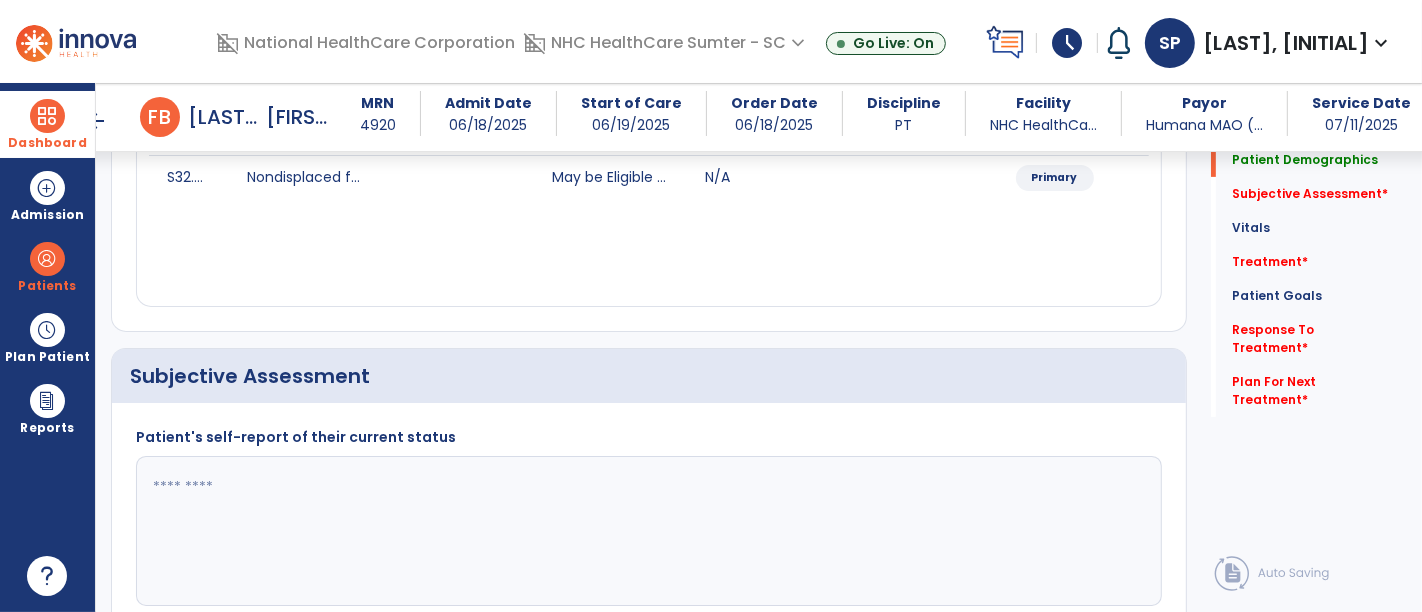 click 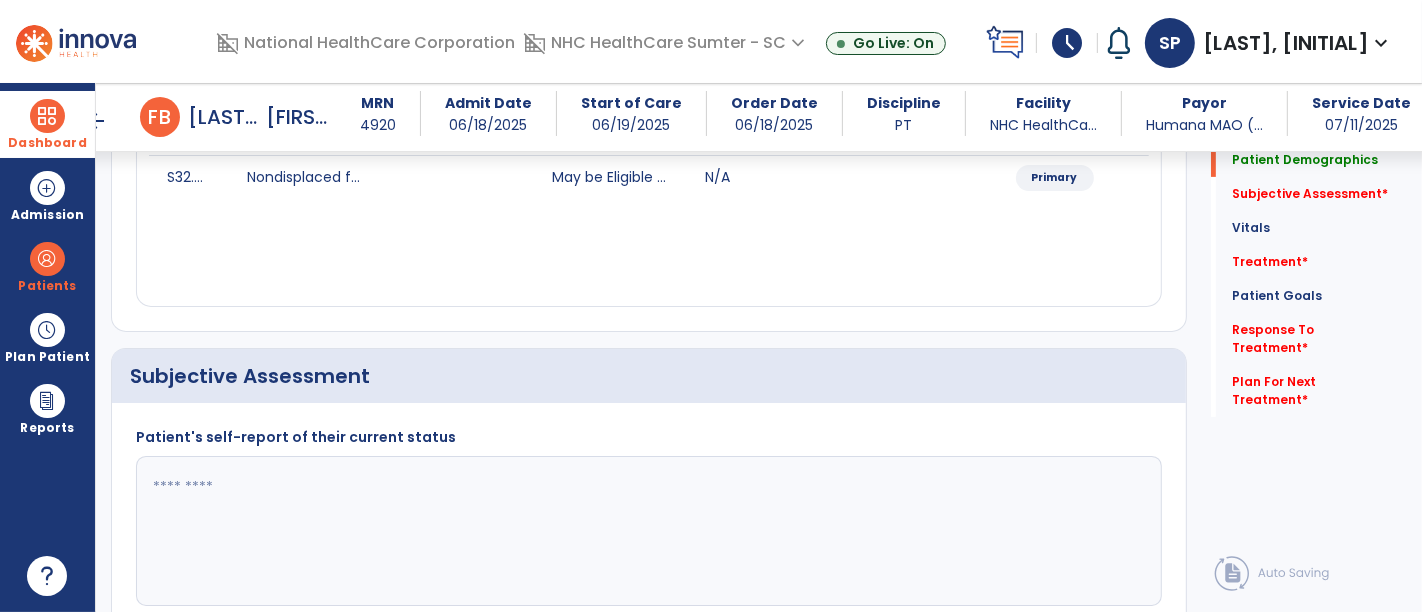 click 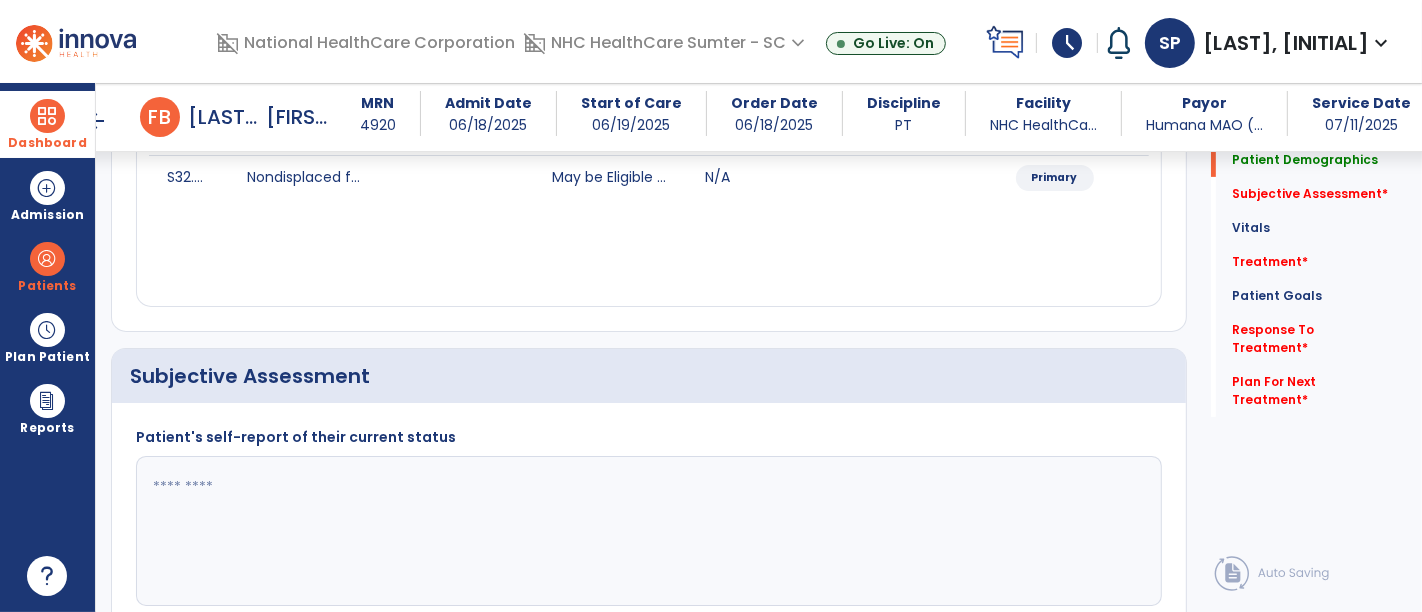 type on "*" 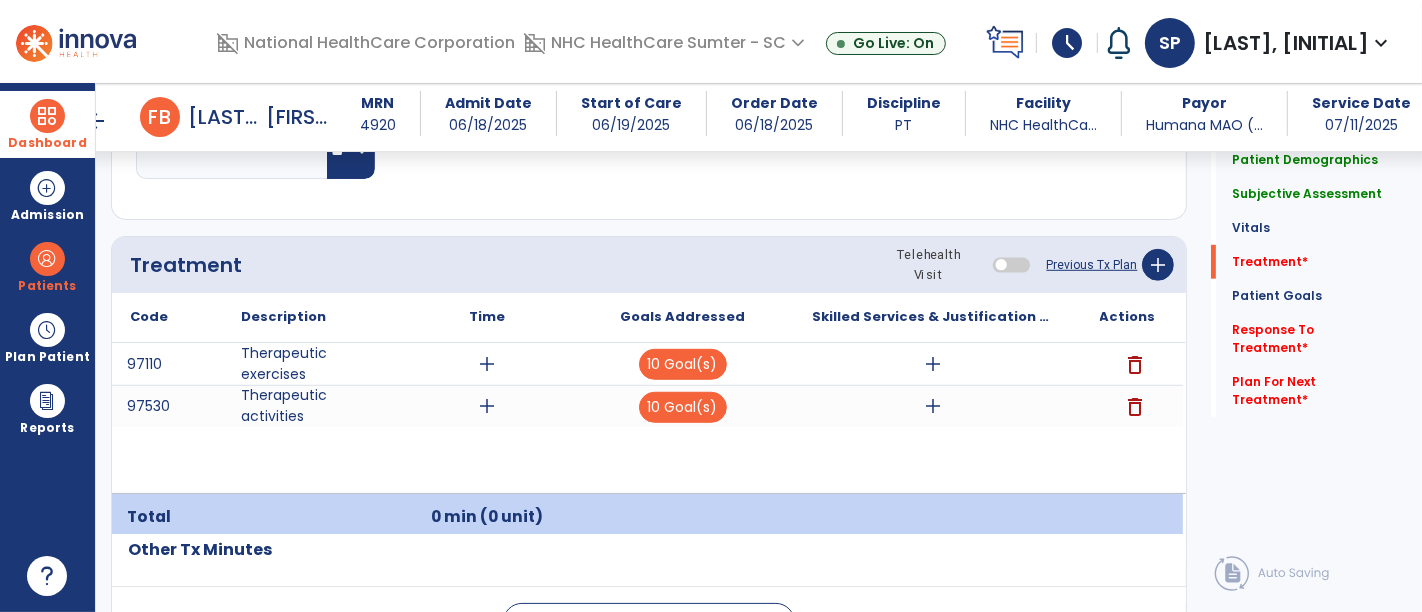 scroll, scrollTop: 1124, scrollLeft: 0, axis: vertical 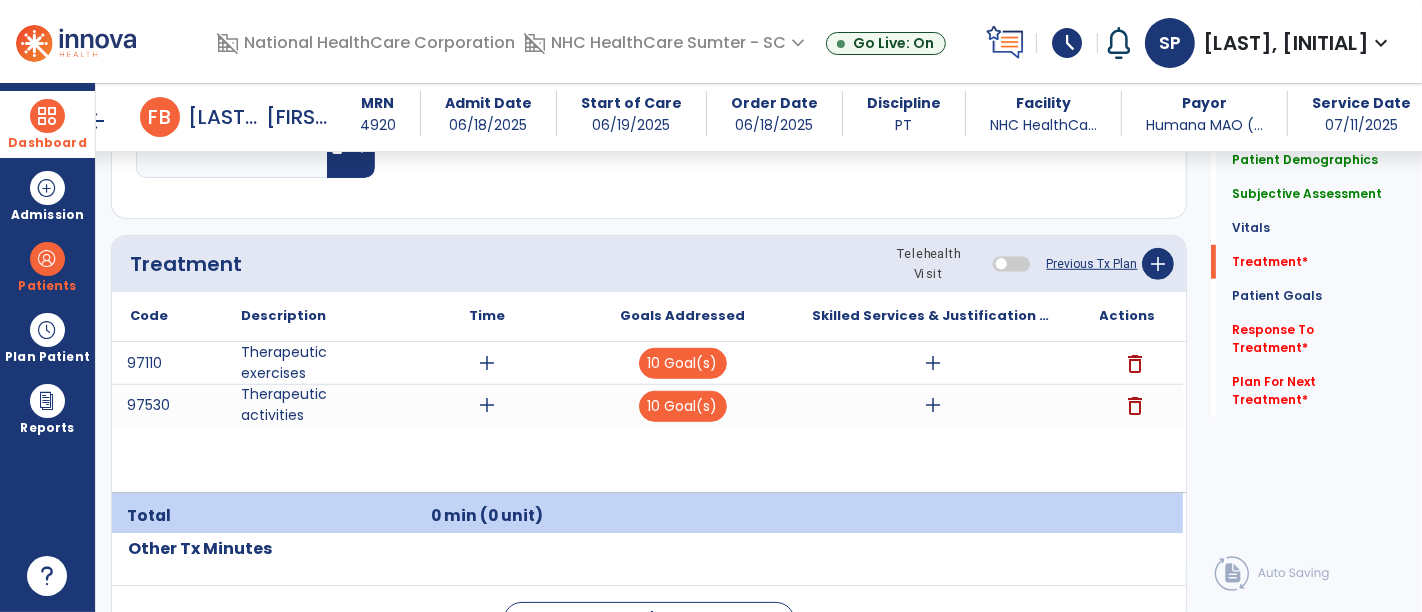 type on "**********" 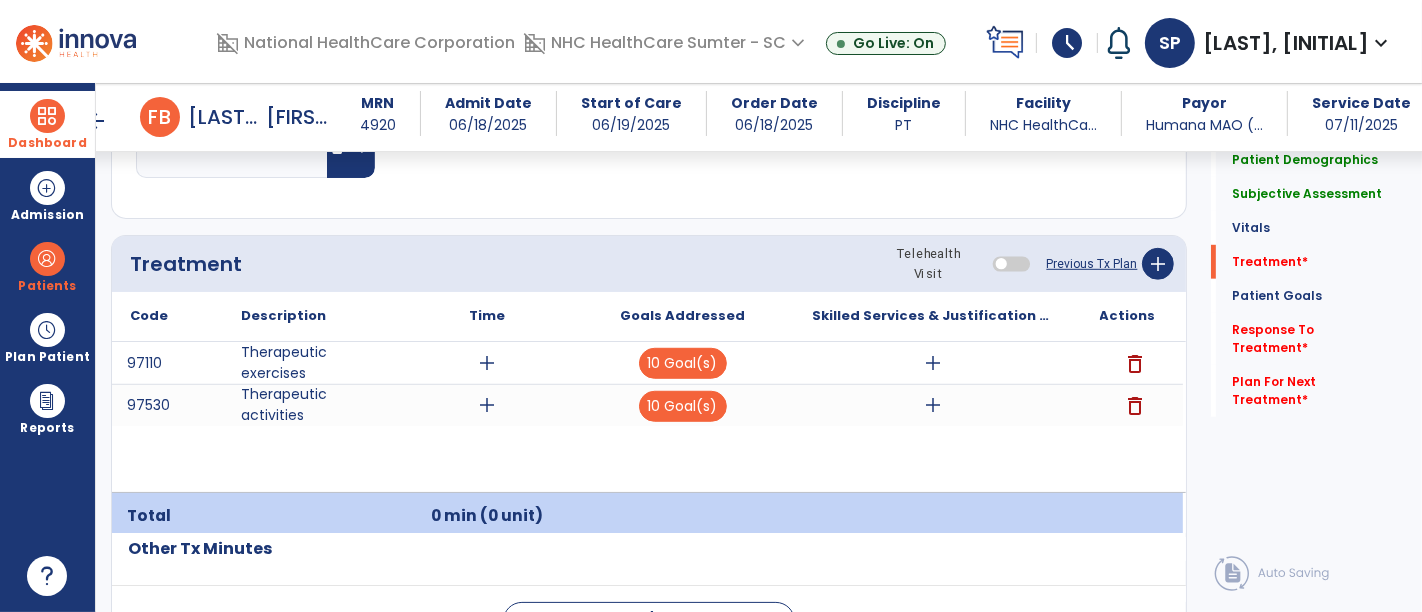 click on "Respiratory Rate  BPM Blood Pressure   SBP   DBP Temperature  ** ** Pulse Rate  BPM O2 Saturation  % Notes/Comments" 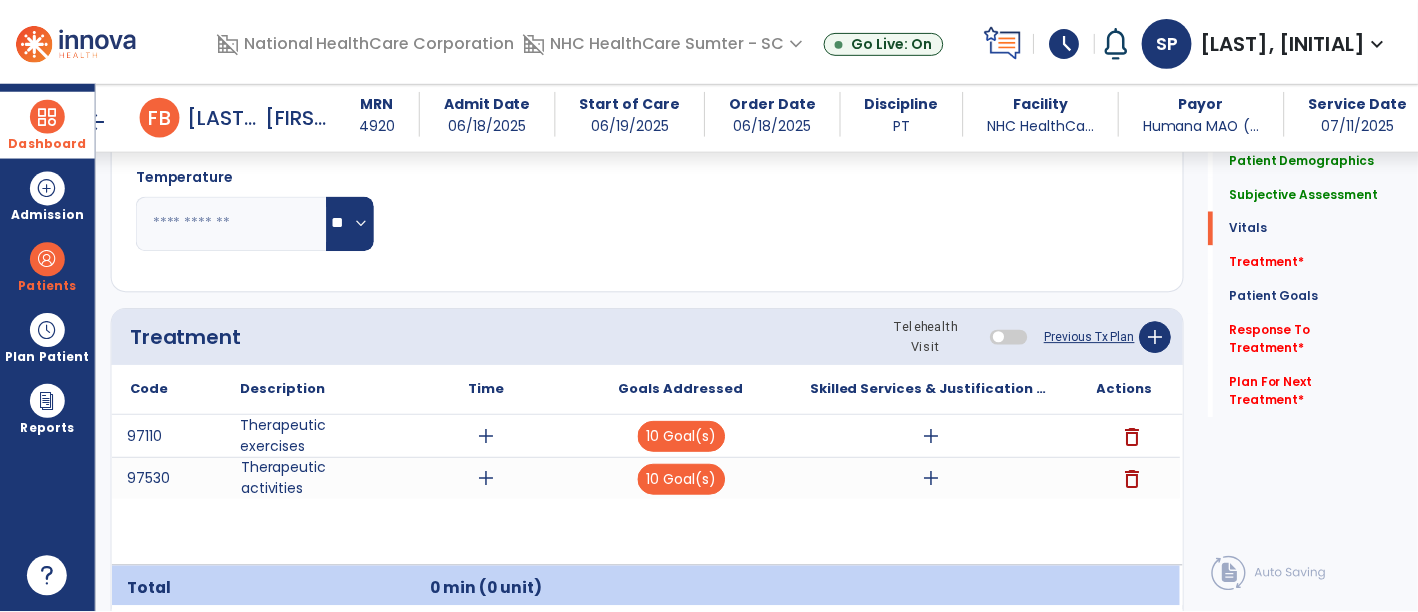 scroll, scrollTop: 1052, scrollLeft: 0, axis: vertical 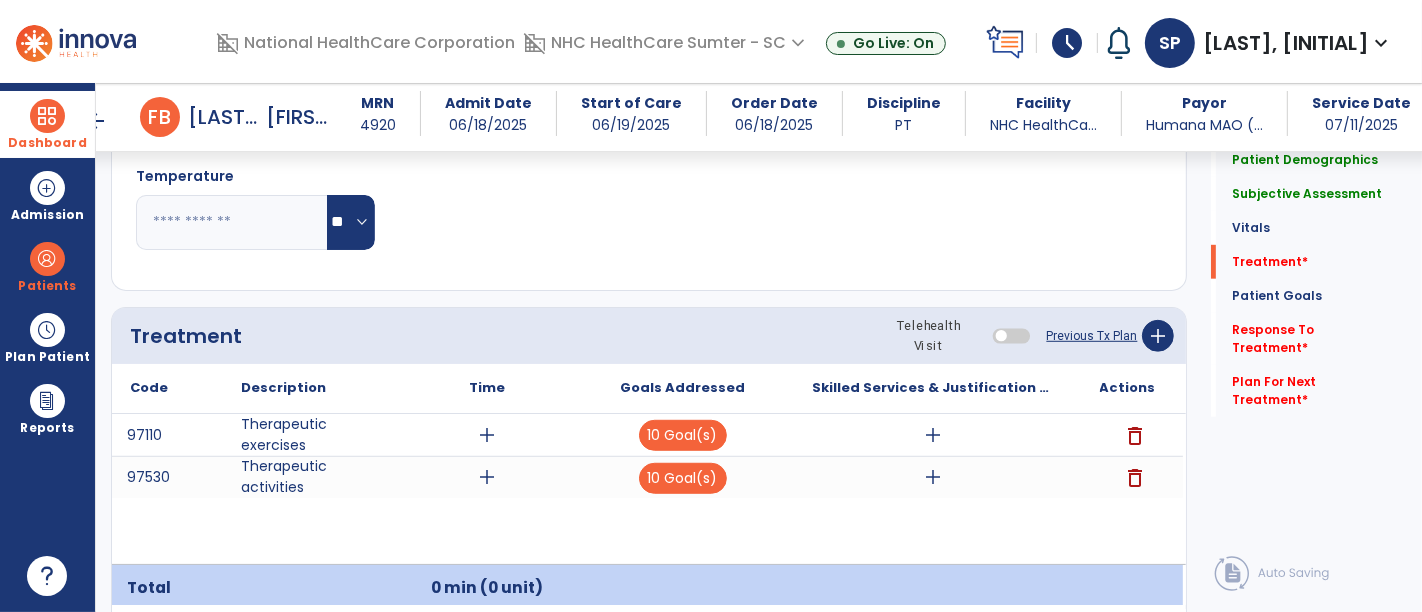click on "delete" at bounding box center [1136, 478] 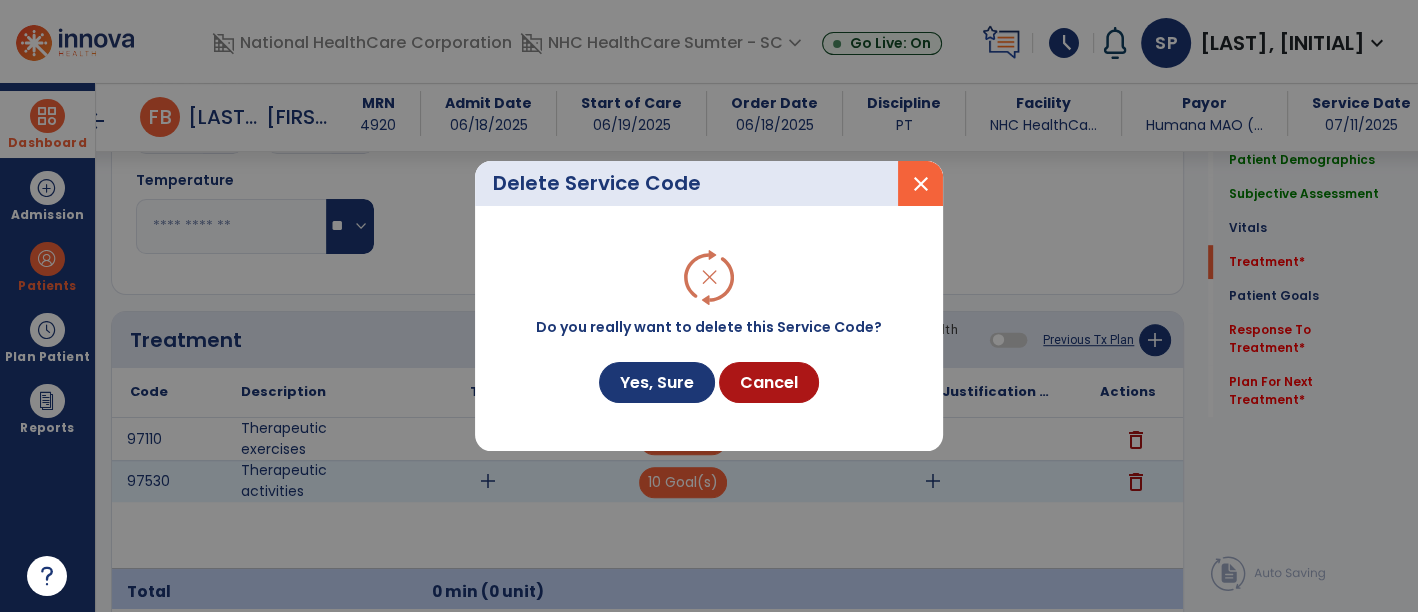 scroll, scrollTop: 1052, scrollLeft: 0, axis: vertical 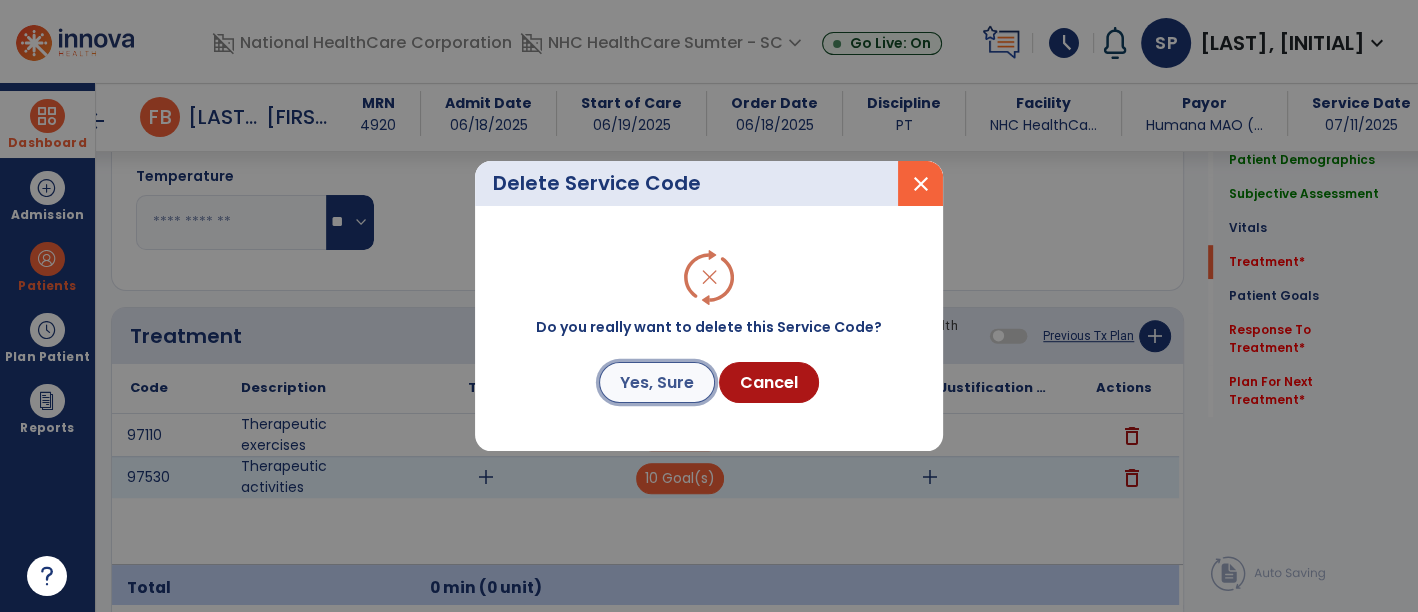 click on "Yes, Sure" at bounding box center (657, 382) 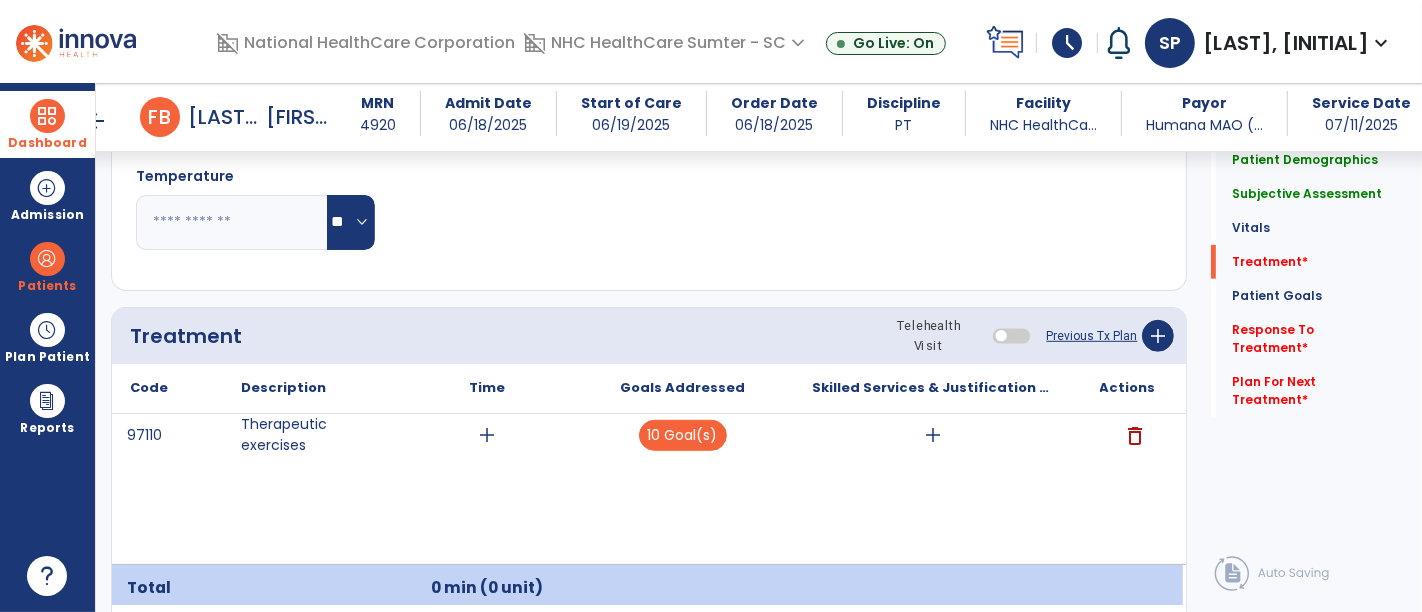 click on "add" at bounding box center (933, 435) 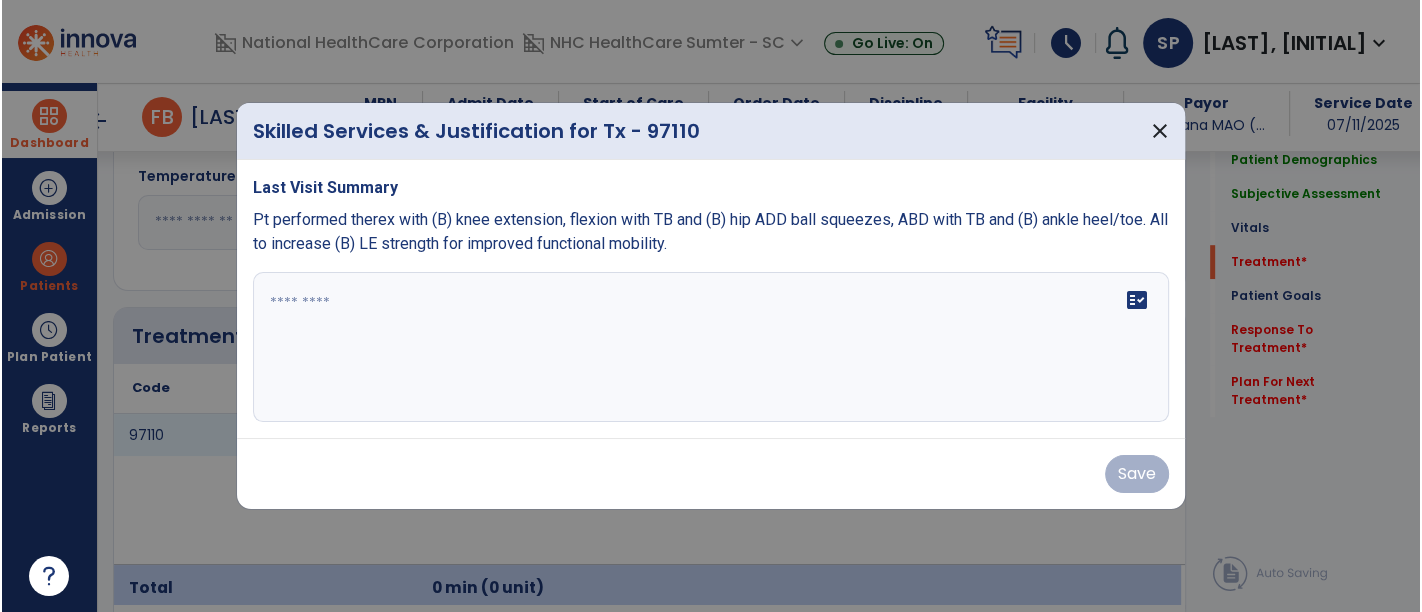 scroll, scrollTop: 1052, scrollLeft: 0, axis: vertical 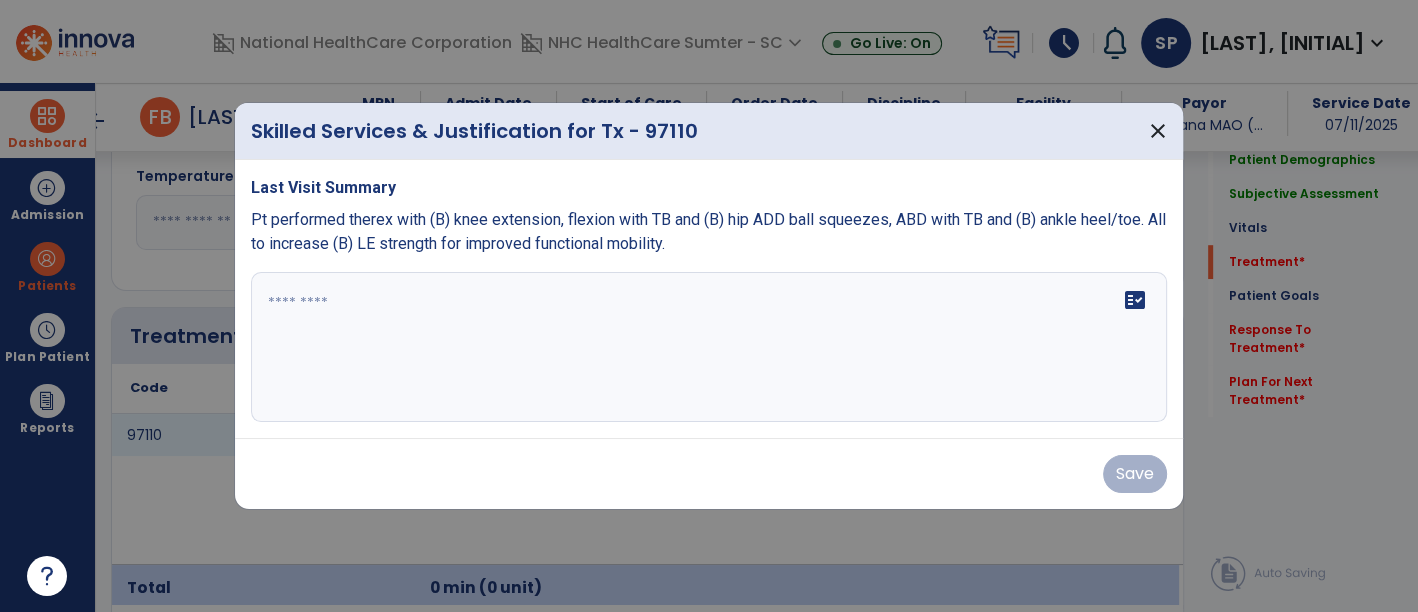 click at bounding box center [709, 347] 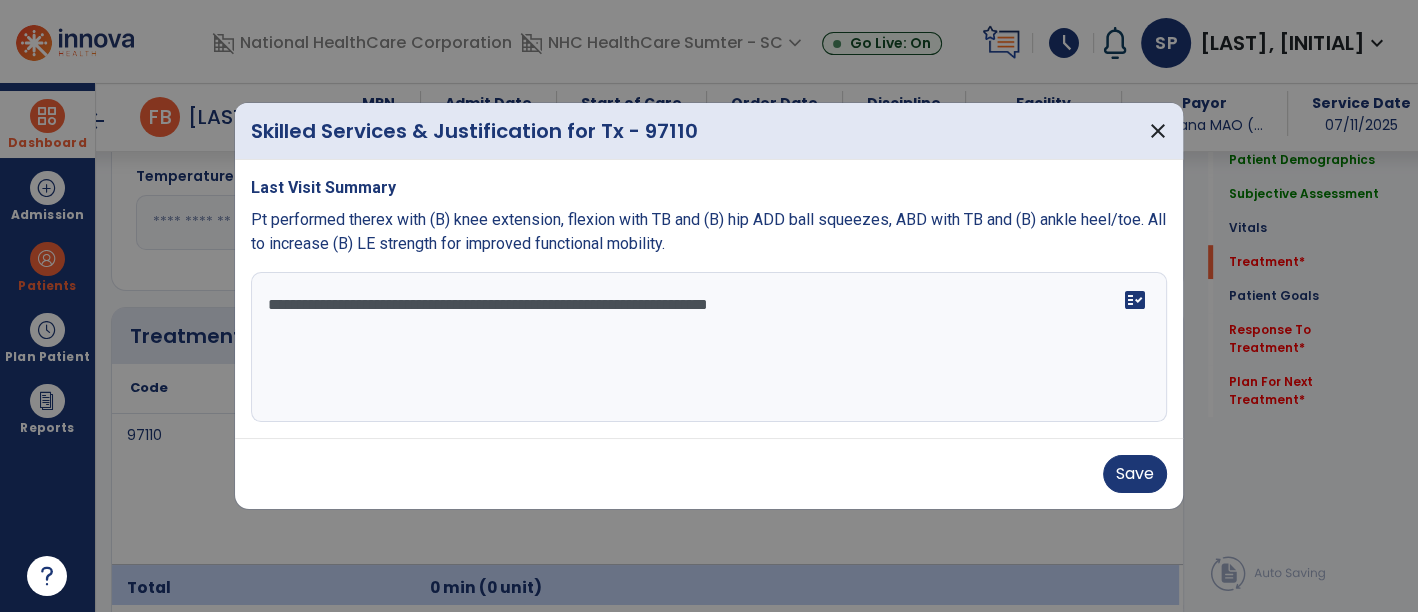 click on "**********" at bounding box center (709, 347) 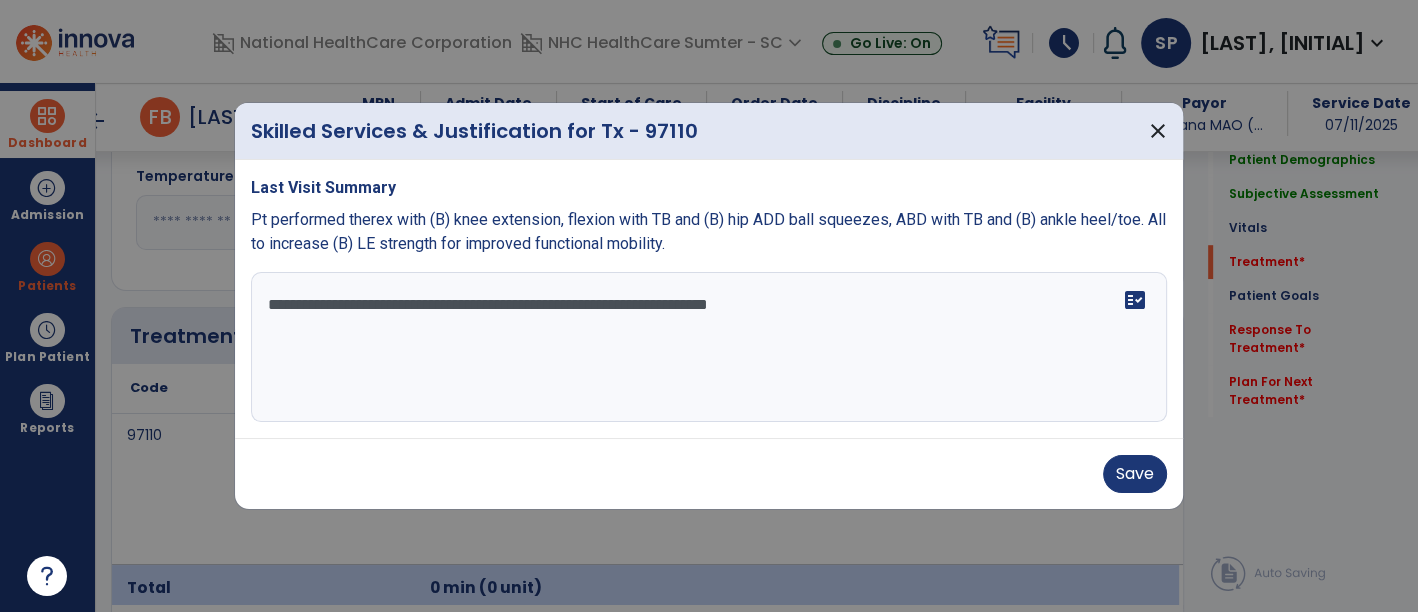 drag, startPoint x: 838, startPoint y: 304, endPoint x: 832, endPoint y: 338, distance: 34.525352 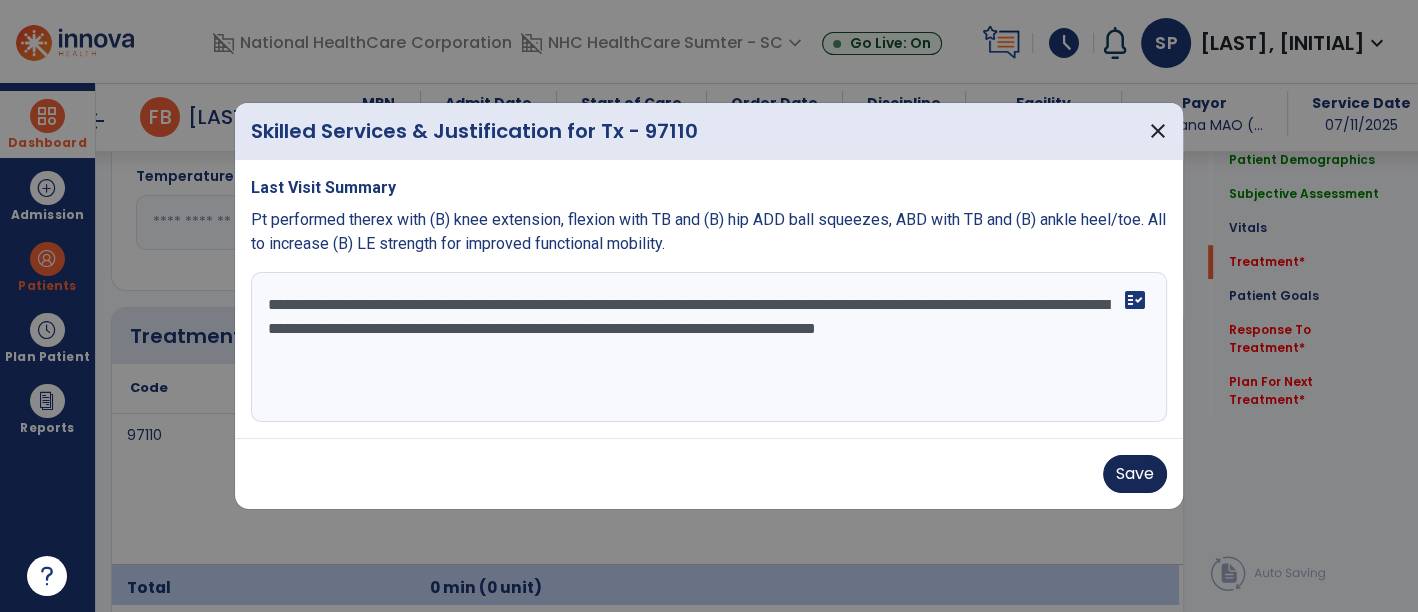 type on "**********" 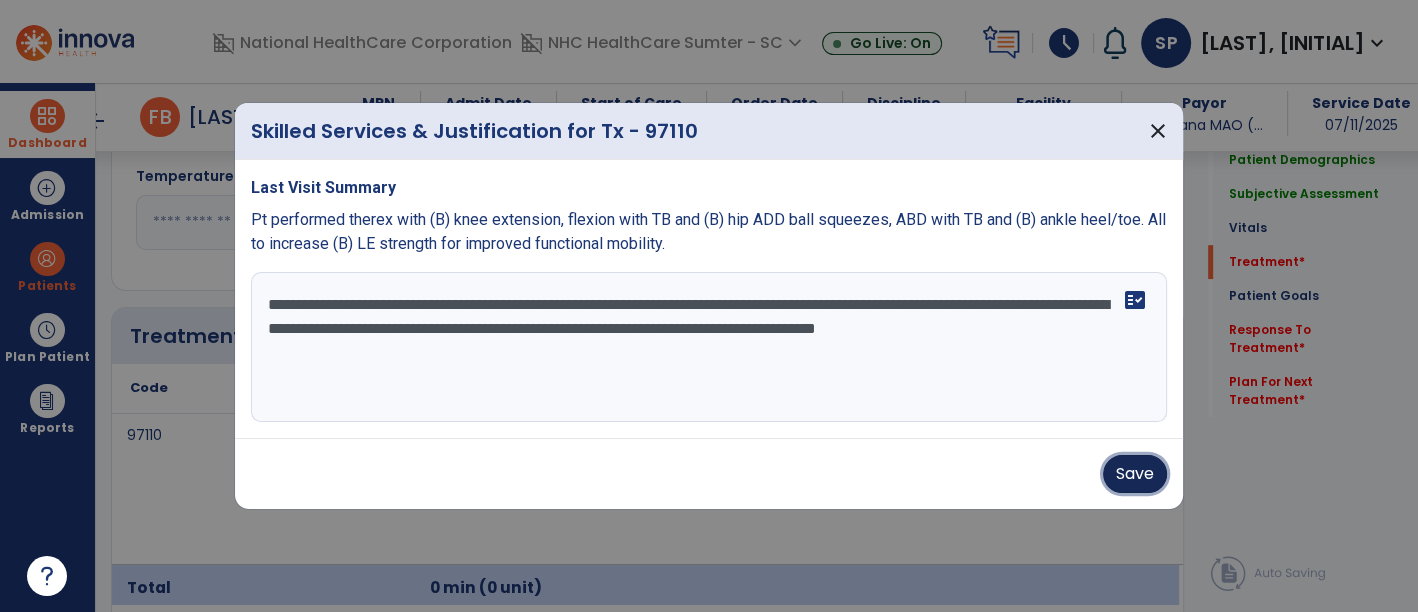 click on "Save" at bounding box center (1135, 474) 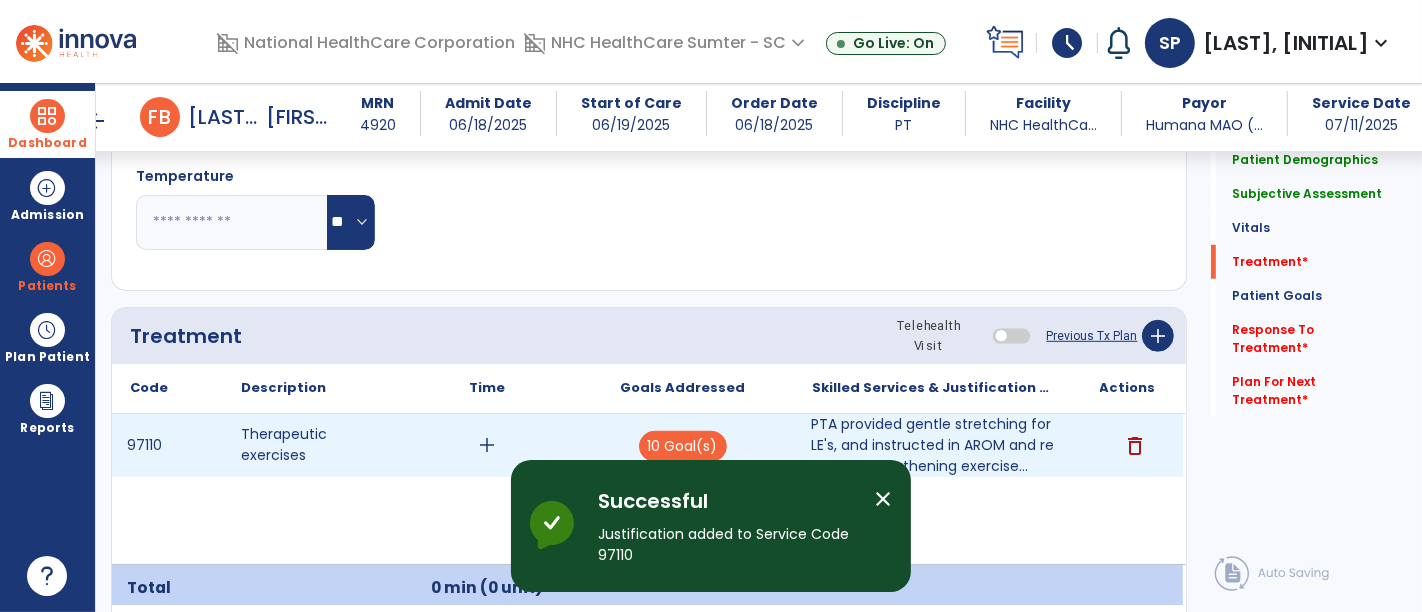 click on "add" at bounding box center [488, 445] 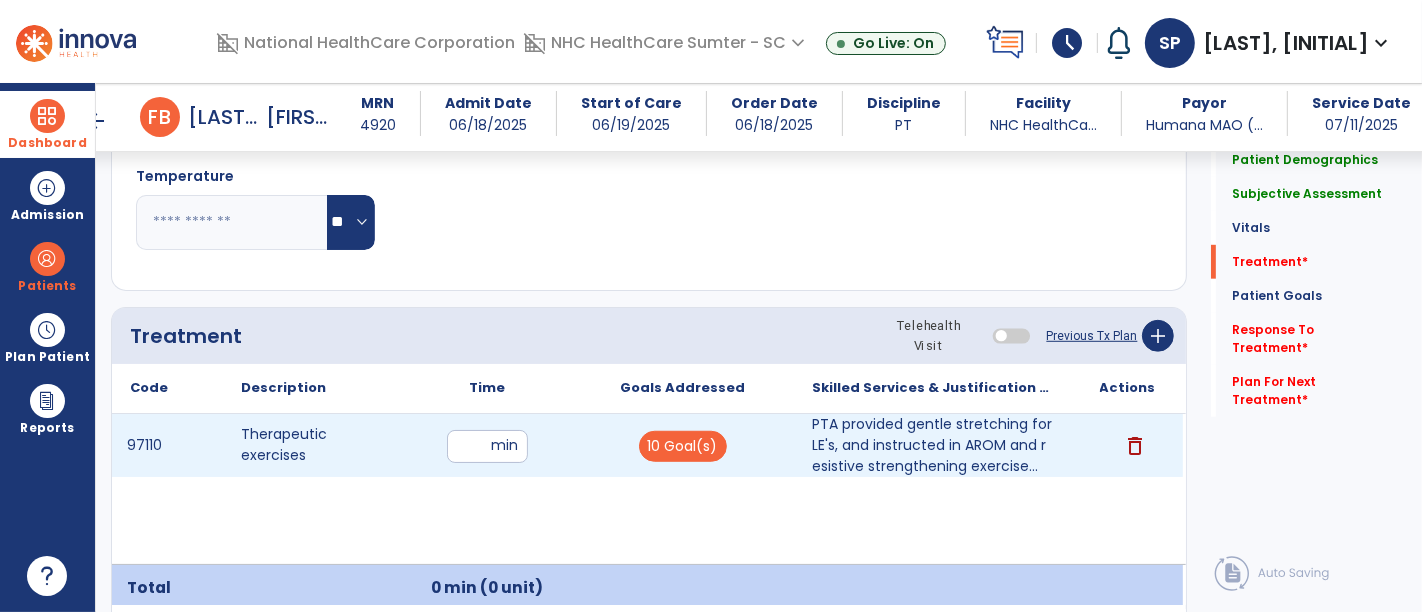type on "**" 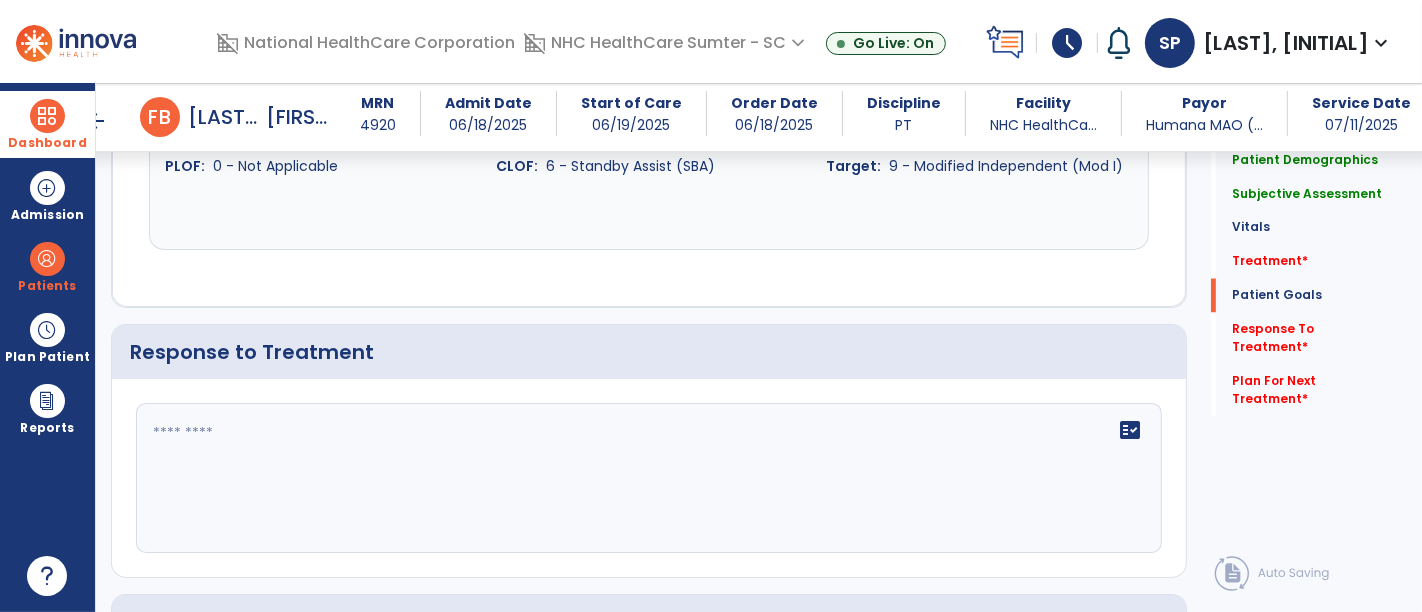 scroll, scrollTop: 3063, scrollLeft: 0, axis: vertical 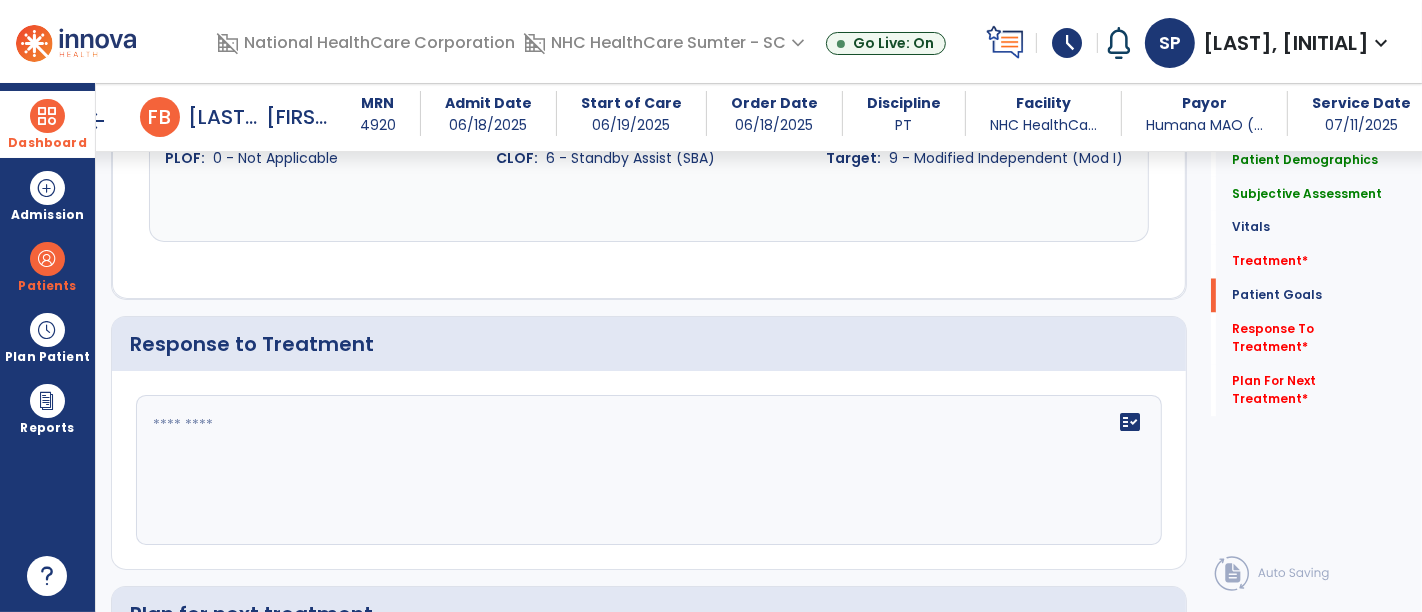 click 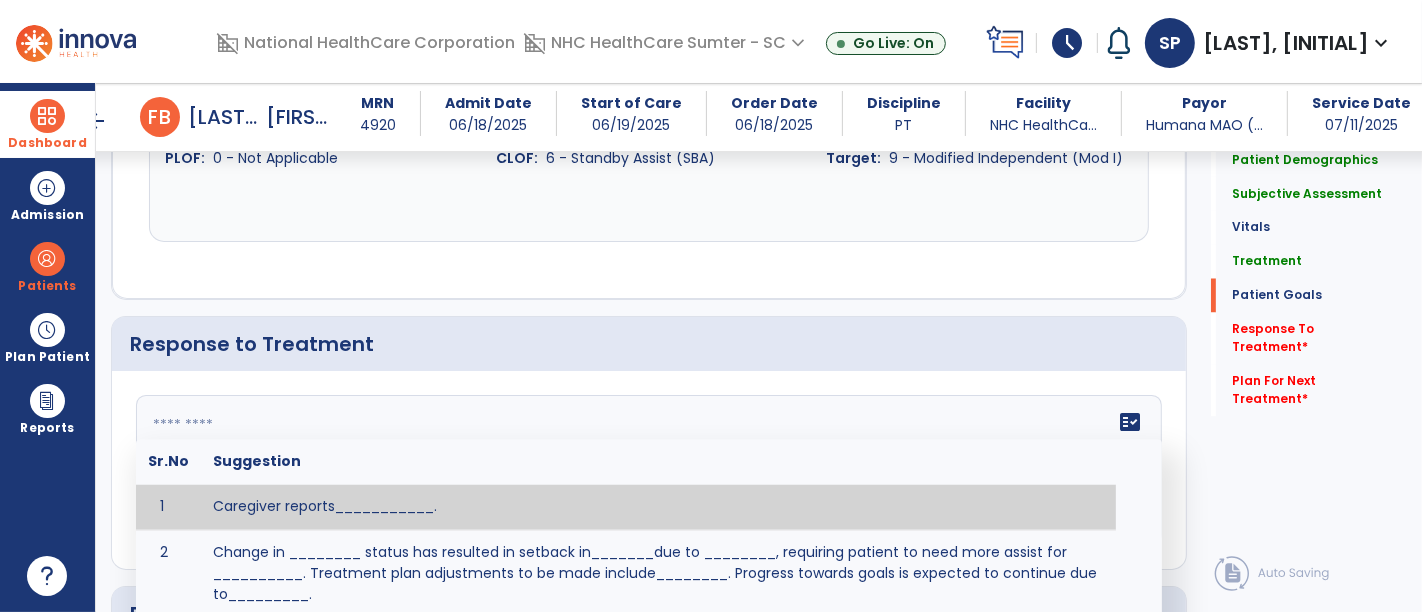 type on "**********" 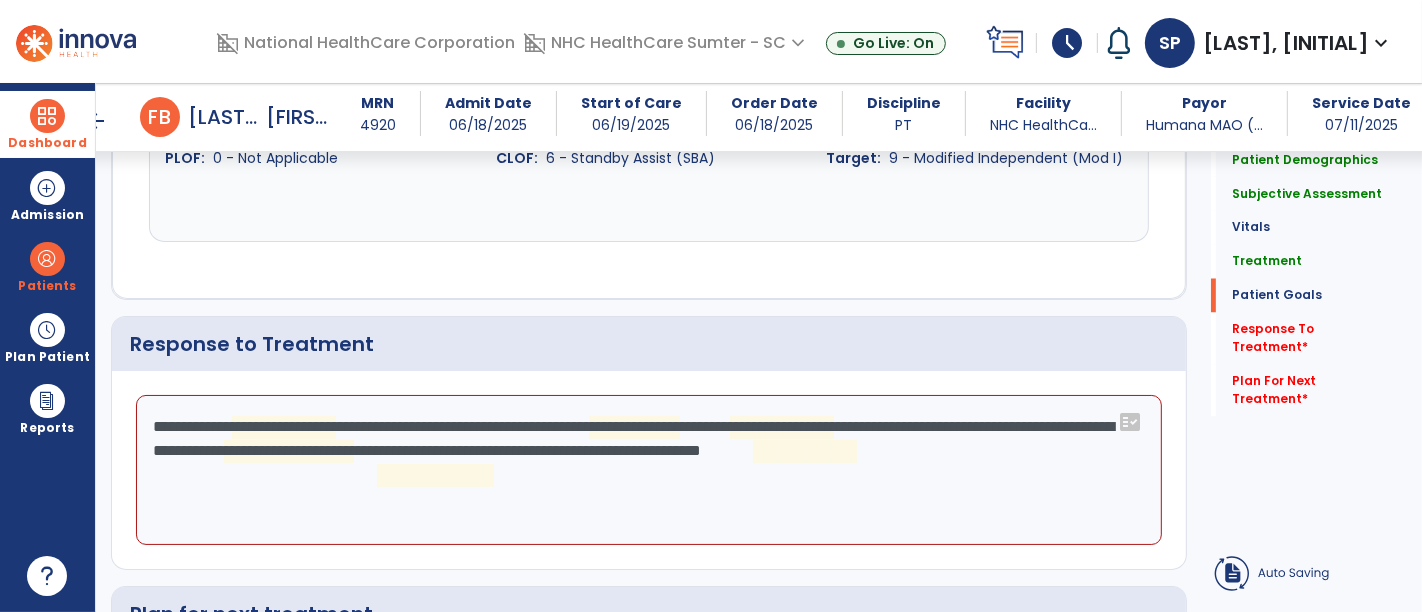 scroll, scrollTop: 3063, scrollLeft: 0, axis: vertical 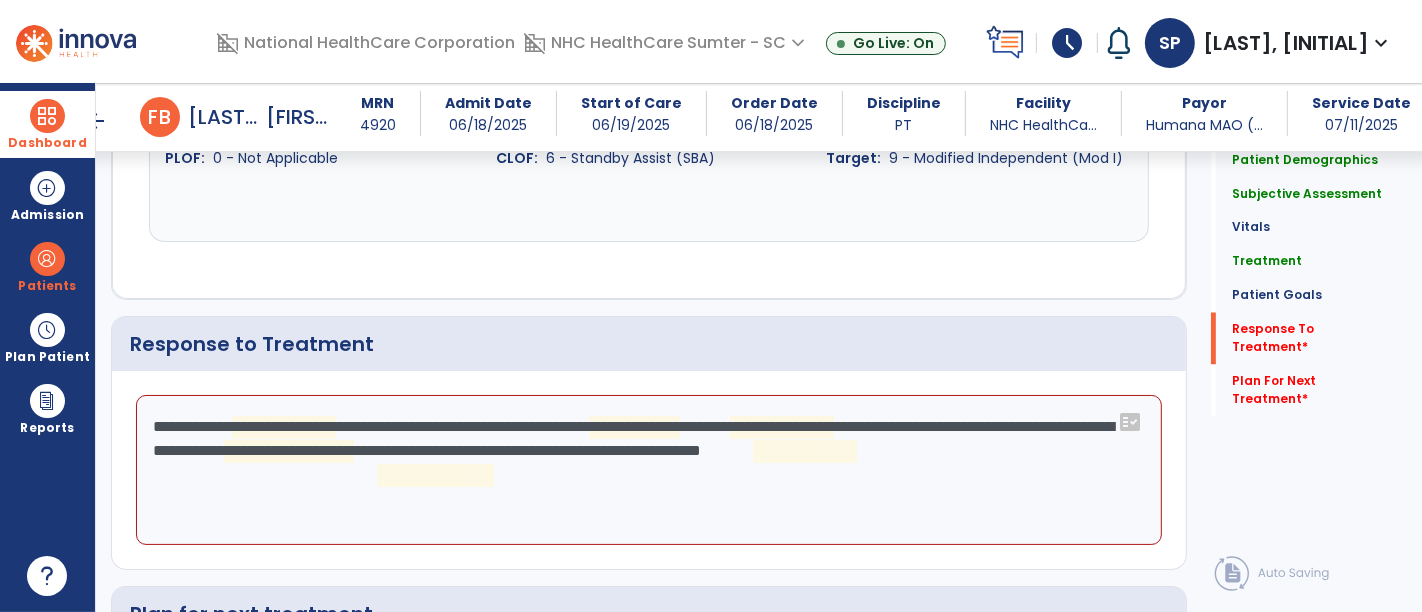 click on "**********" 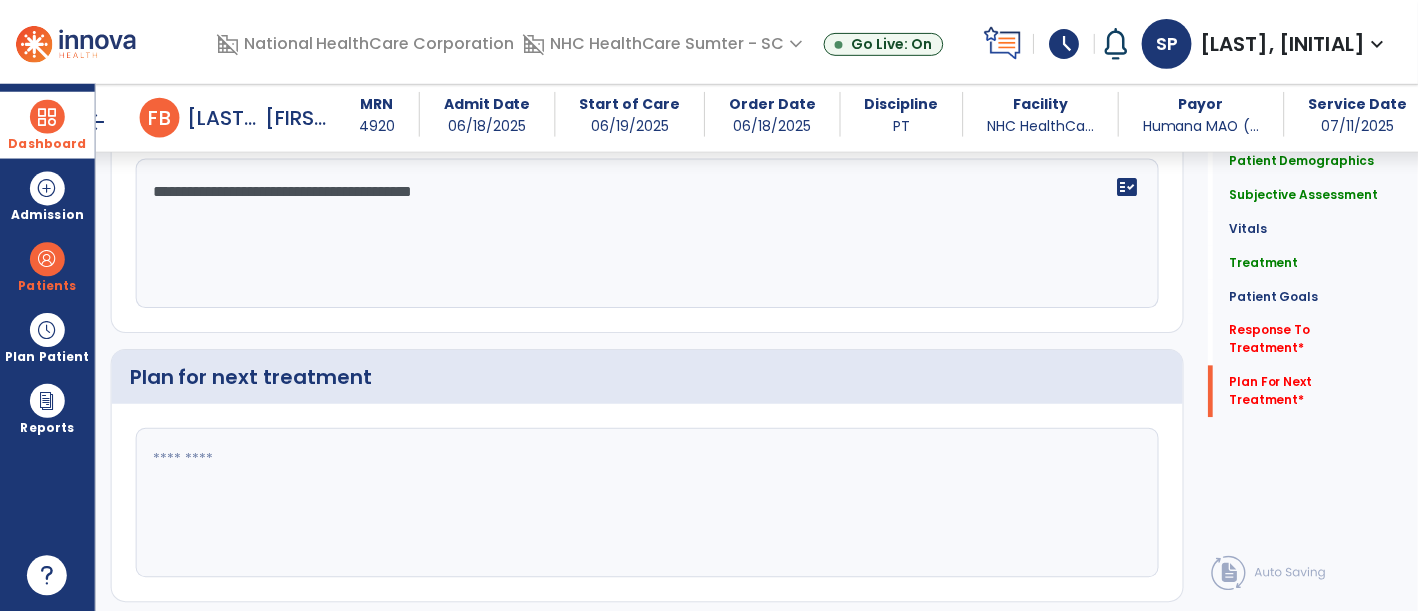 scroll, scrollTop: 3346, scrollLeft: 0, axis: vertical 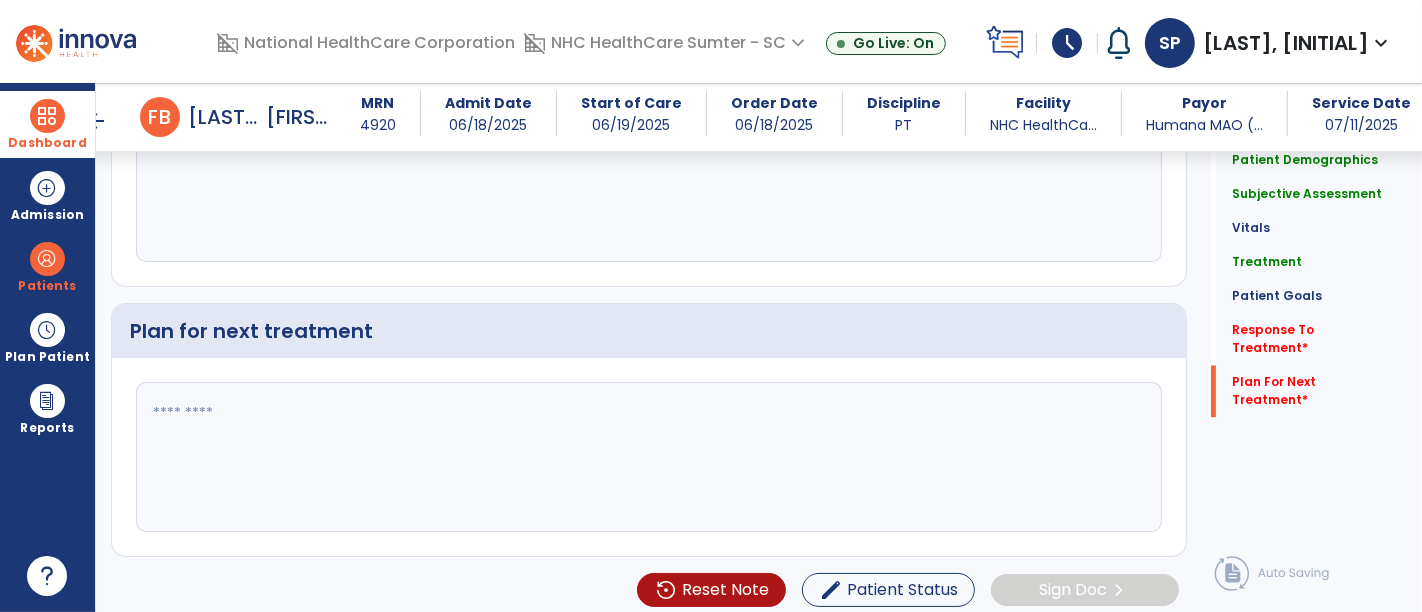 type on "**********" 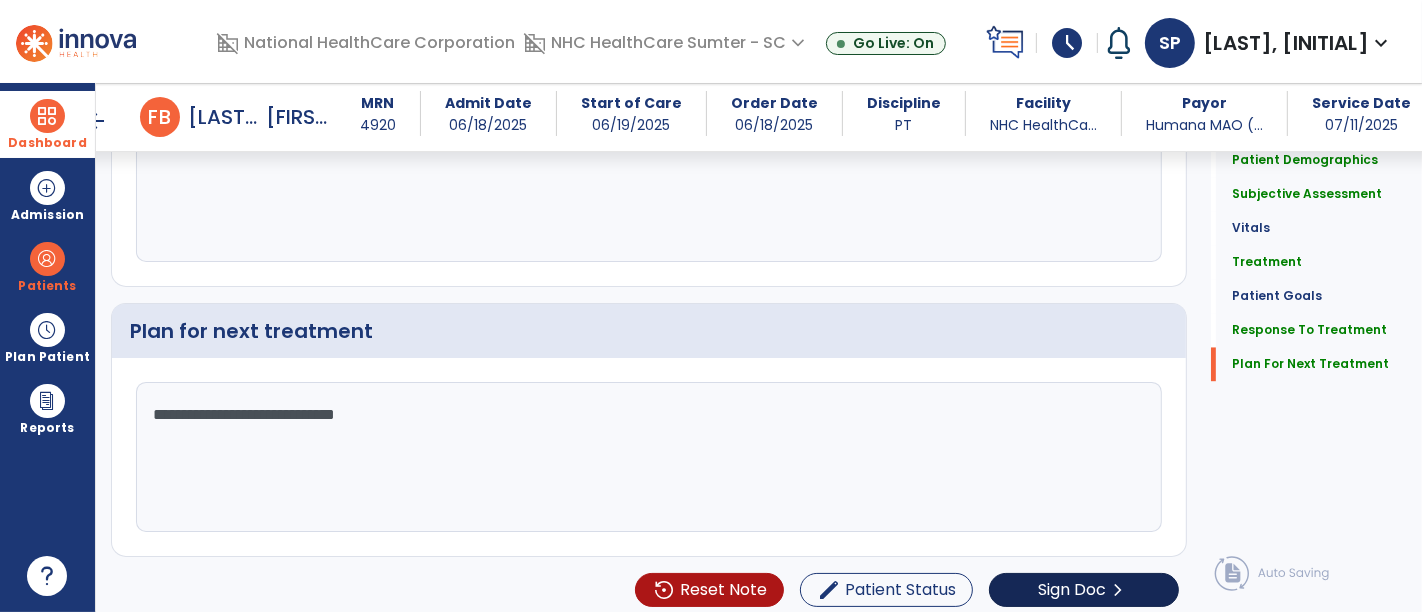 type on "**********" 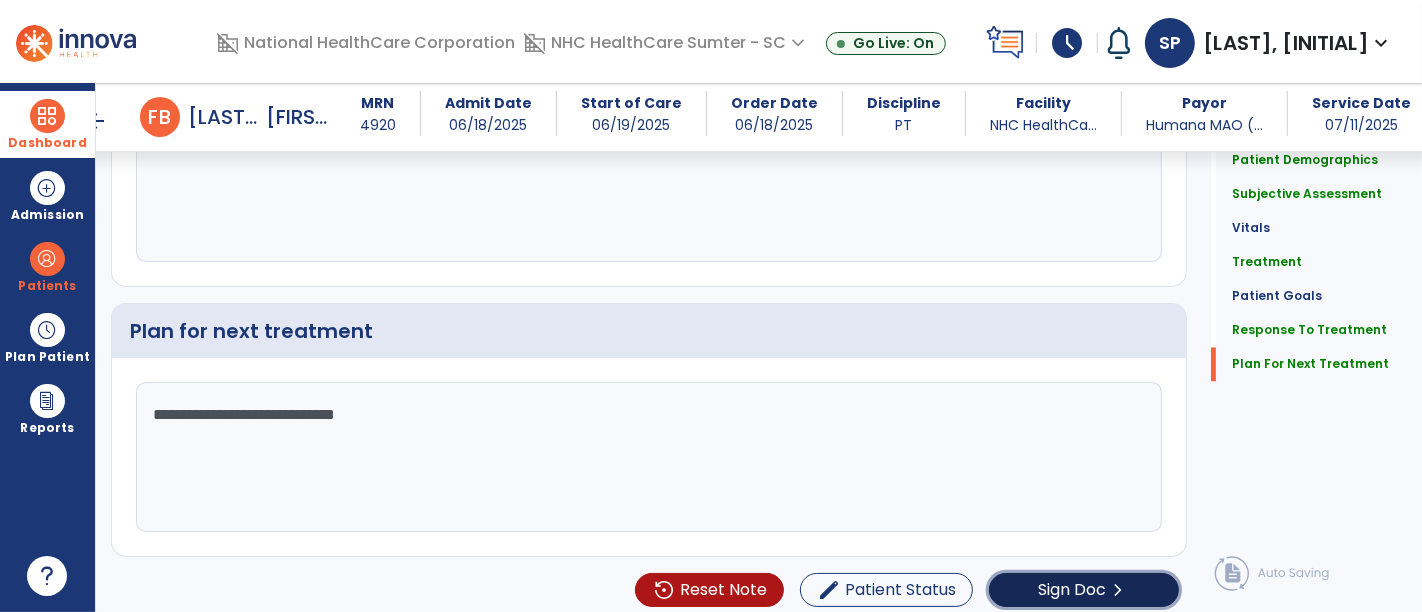 click on "Sign Doc" 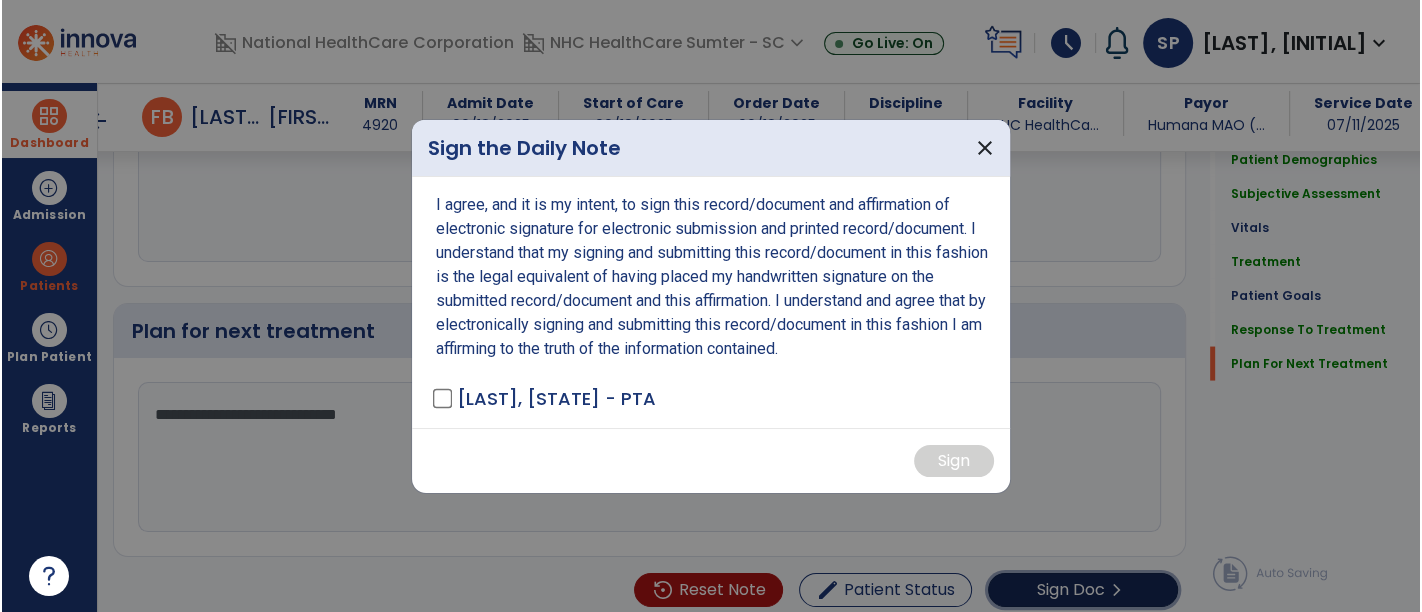 scroll, scrollTop: 3346, scrollLeft: 0, axis: vertical 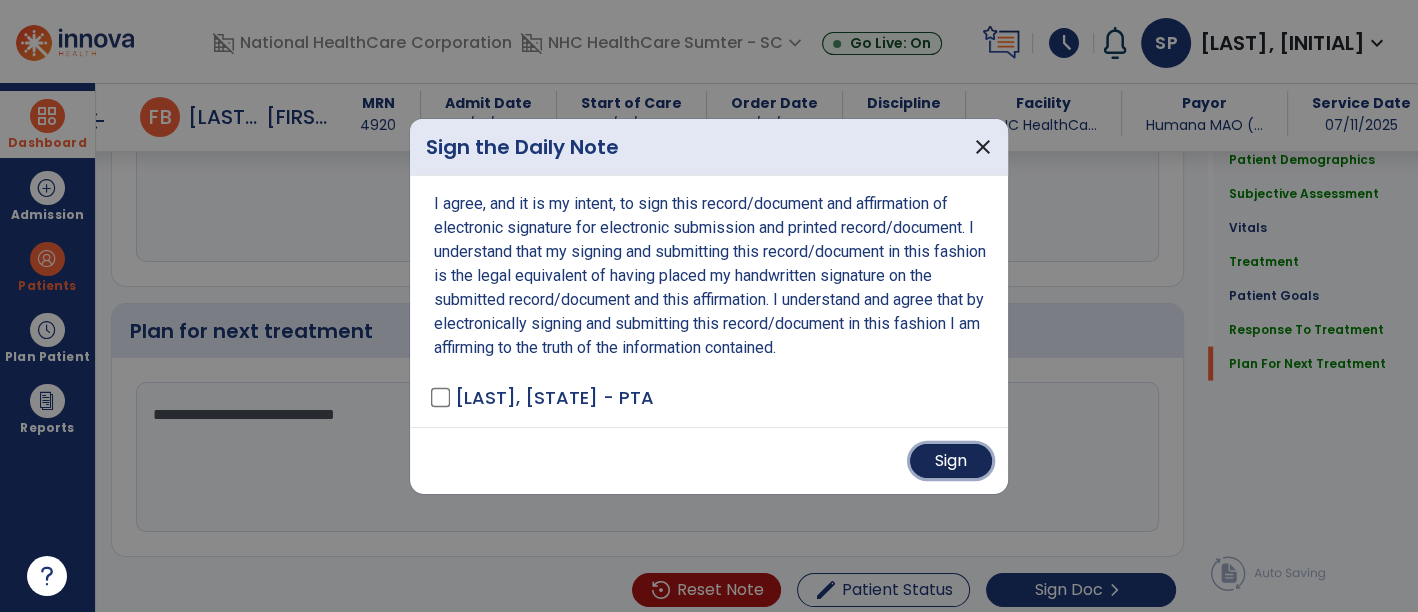 click on "Sign" at bounding box center [951, 461] 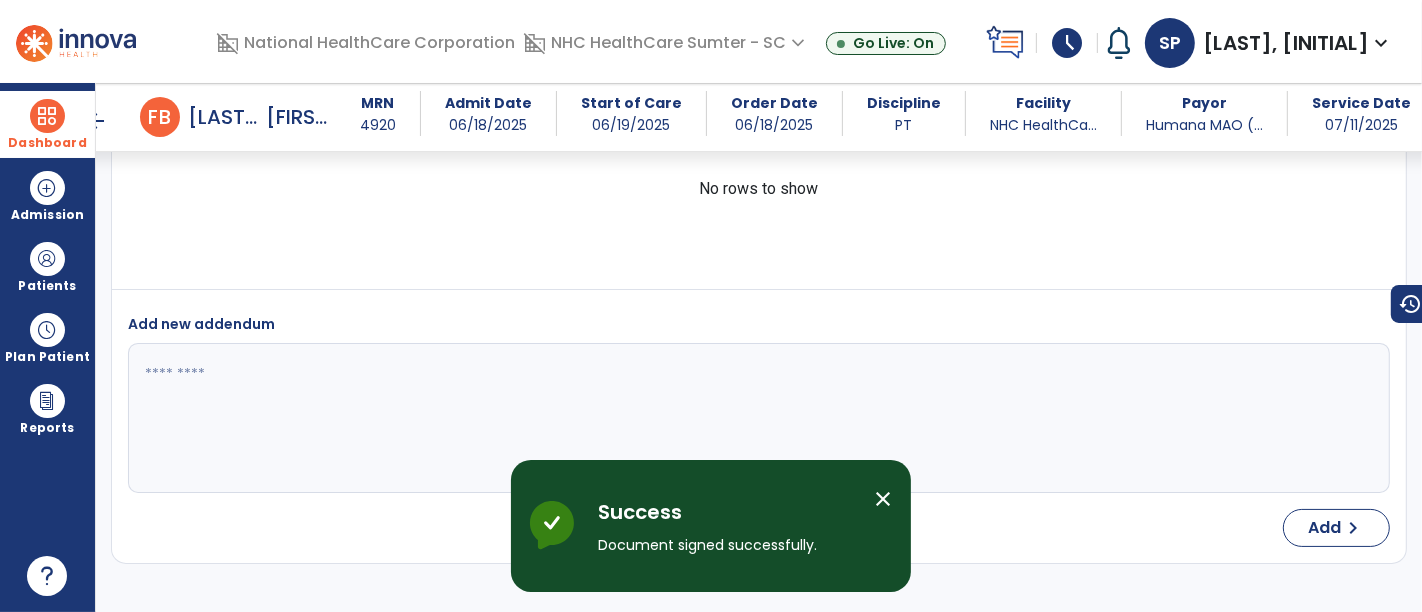 scroll, scrollTop: 4698, scrollLeft: 0, axis: vertical 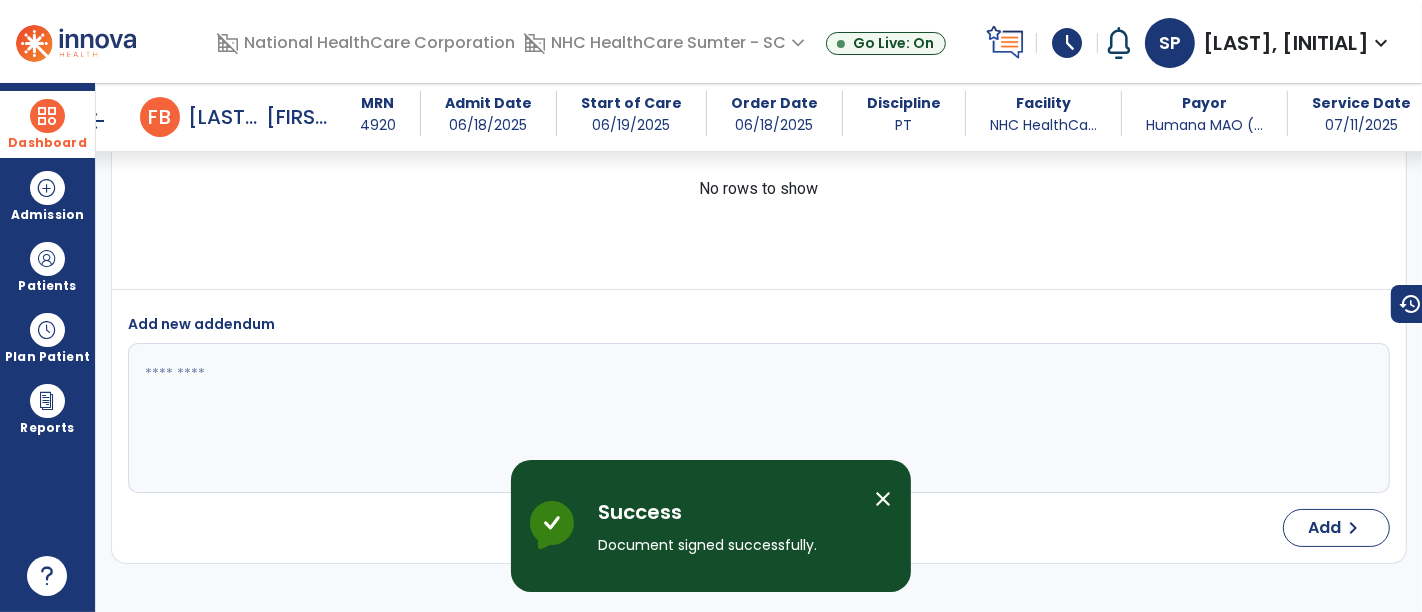 click on "Dashboard" at bounding box center (47, 124) 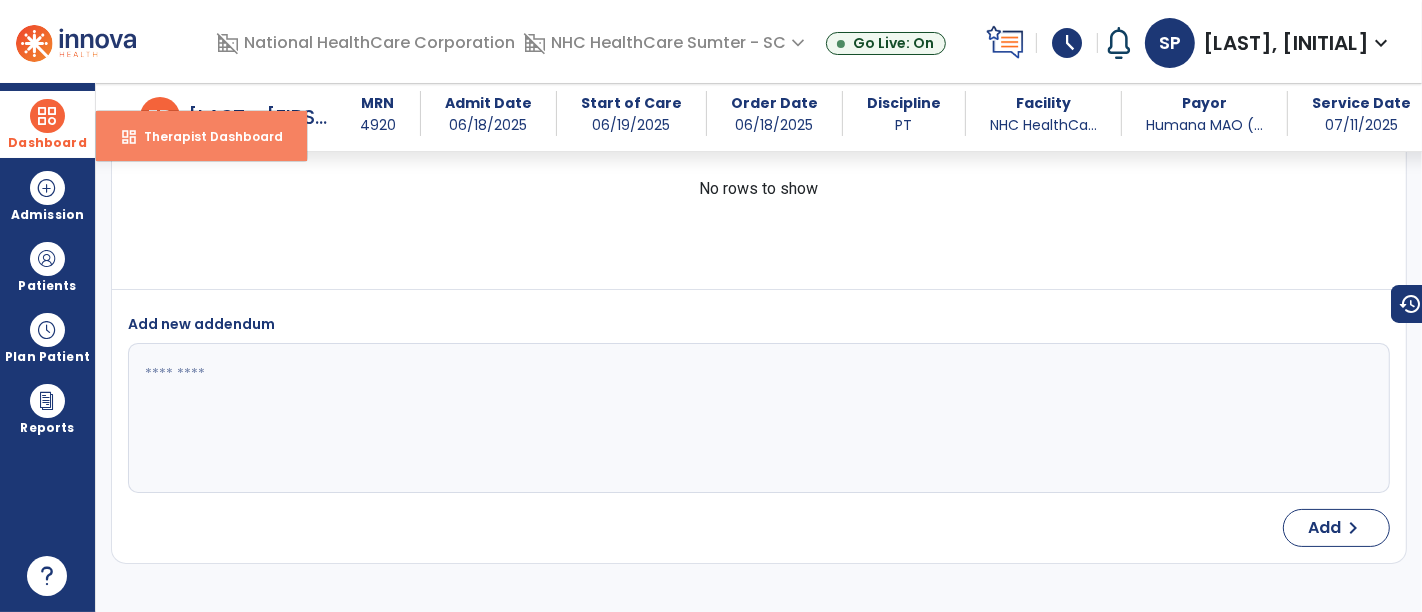 click on "dashboard  Therapist Dashboard" at bounding box center [201, 136] 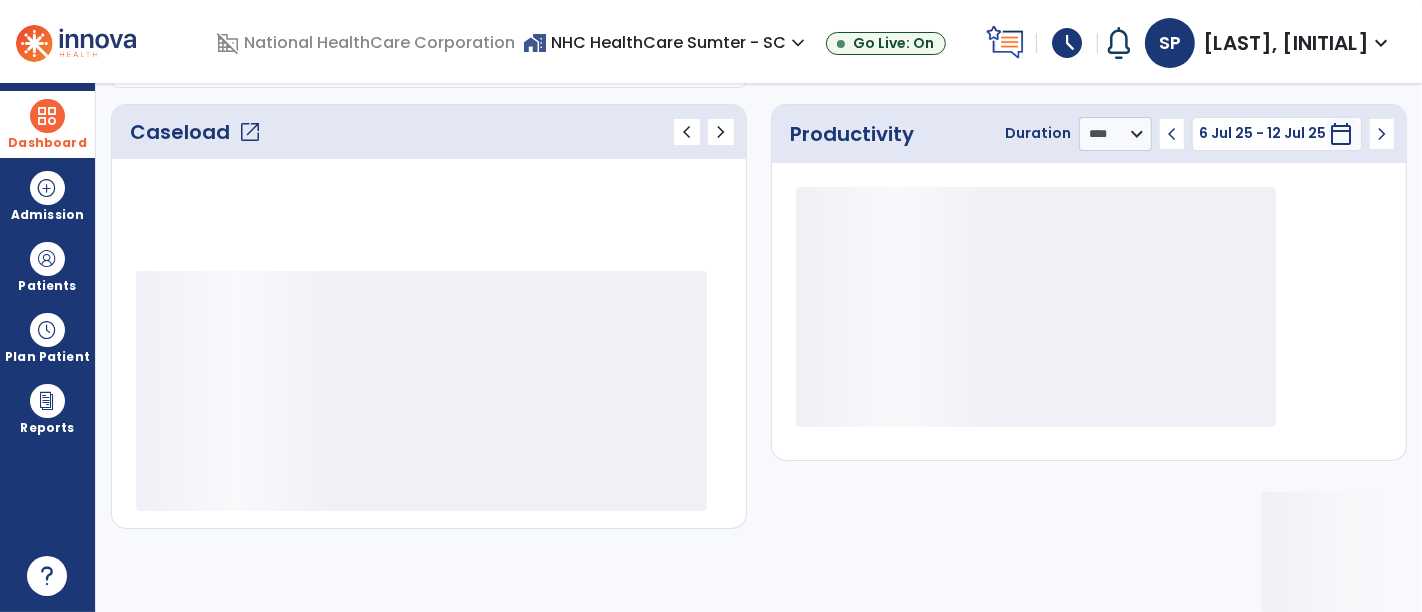 scroll, scrollTop: 259, scrollLeft: 0, axis: vertical 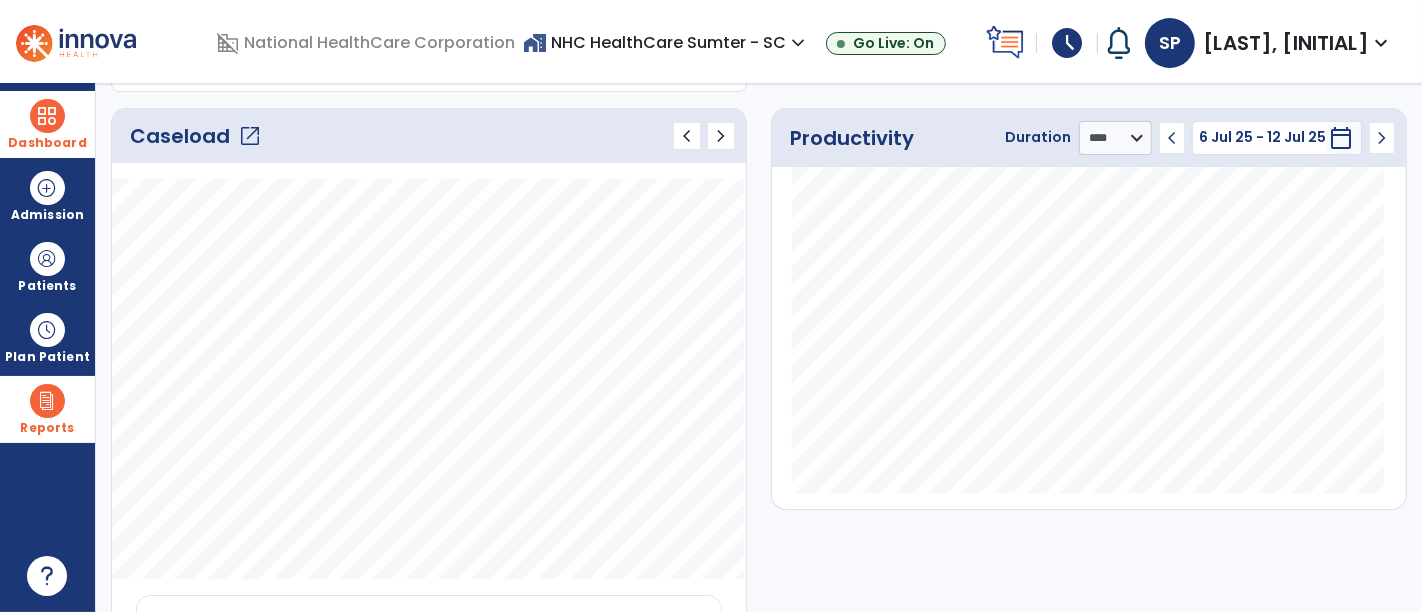 click on "Reports  export_notes  Billing Exports  note_alt  EOM Report  event_note  Minutes By Payor  inbox_customize  Service Log  playlist_add_check  Triple Check Report" at bounding box center [47, 409] 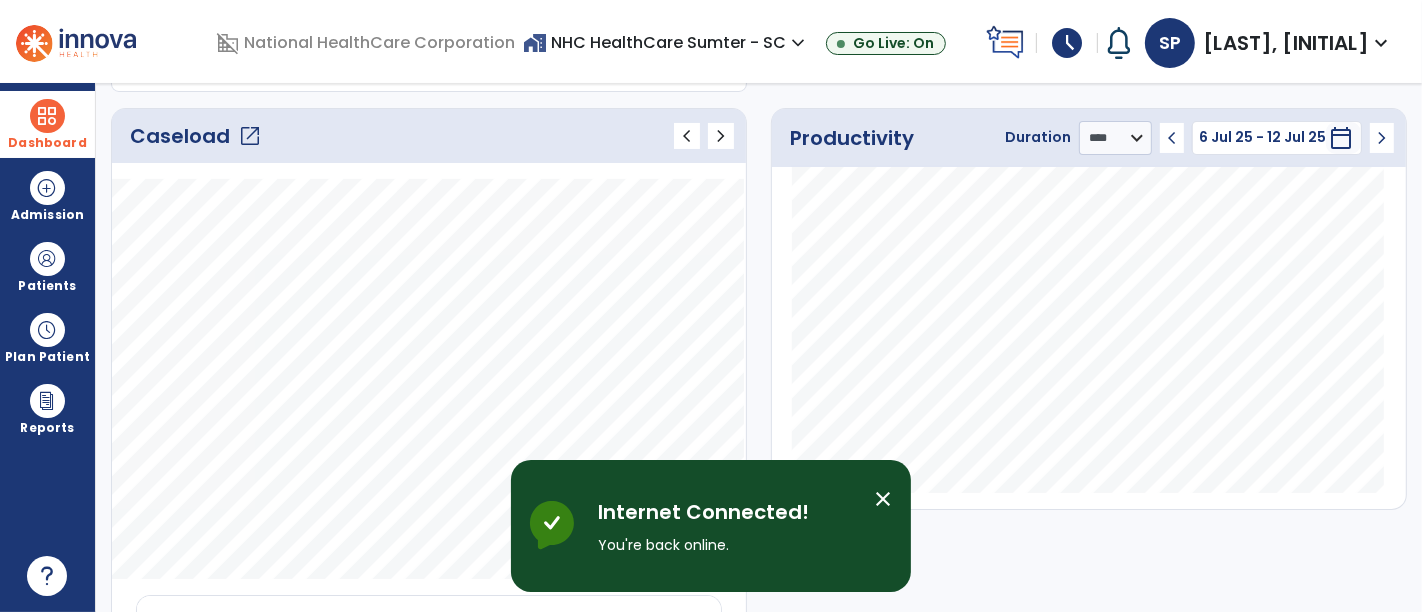 click on "Caseload   open_in_new" 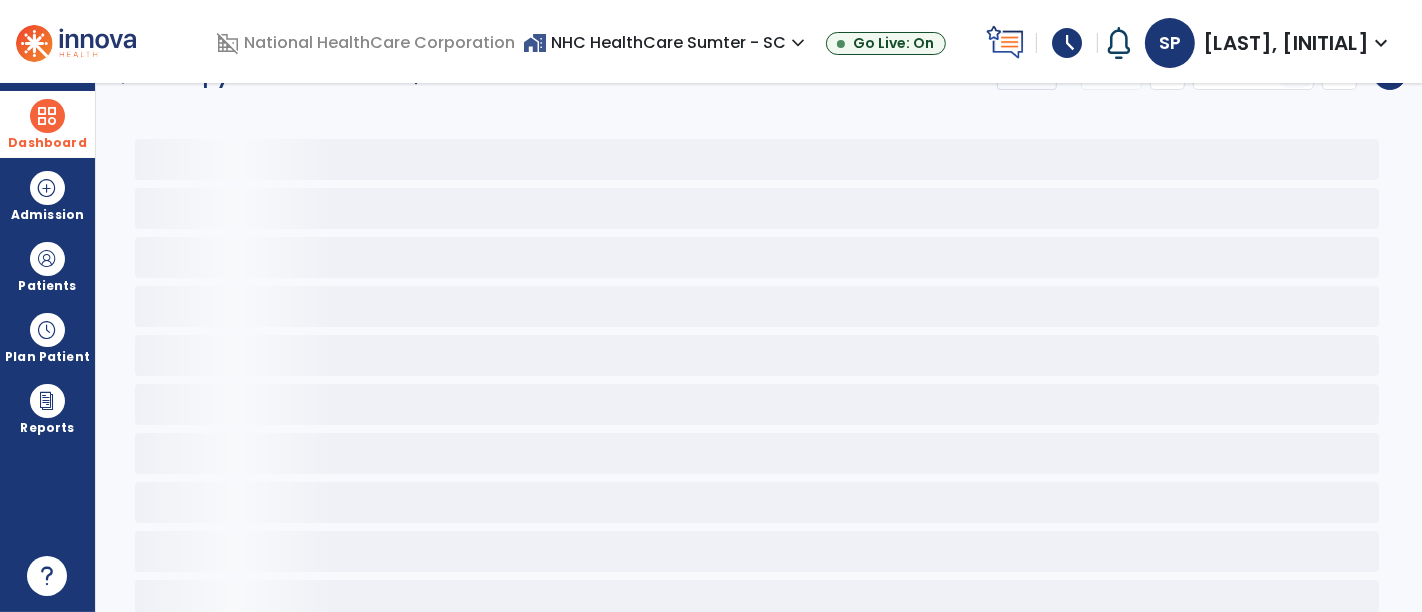 scroll, scrollTop: 0, scrollLeft: 0, axis: both 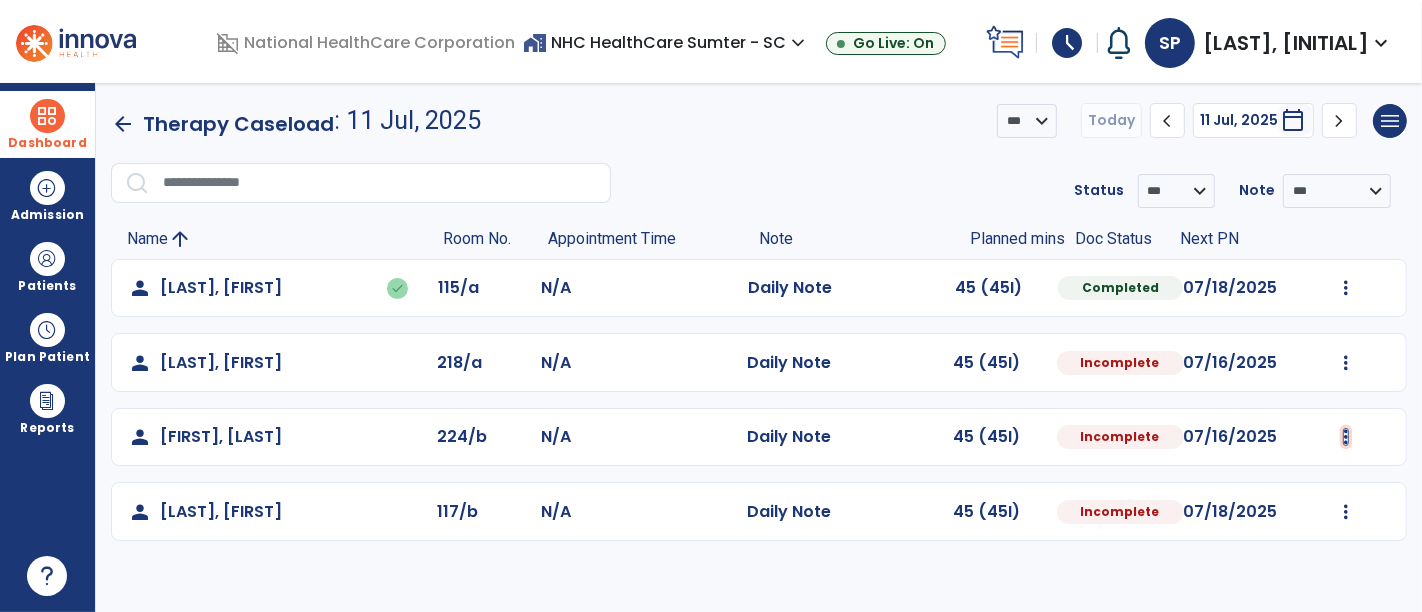 click at bounding box center [1346, 288] 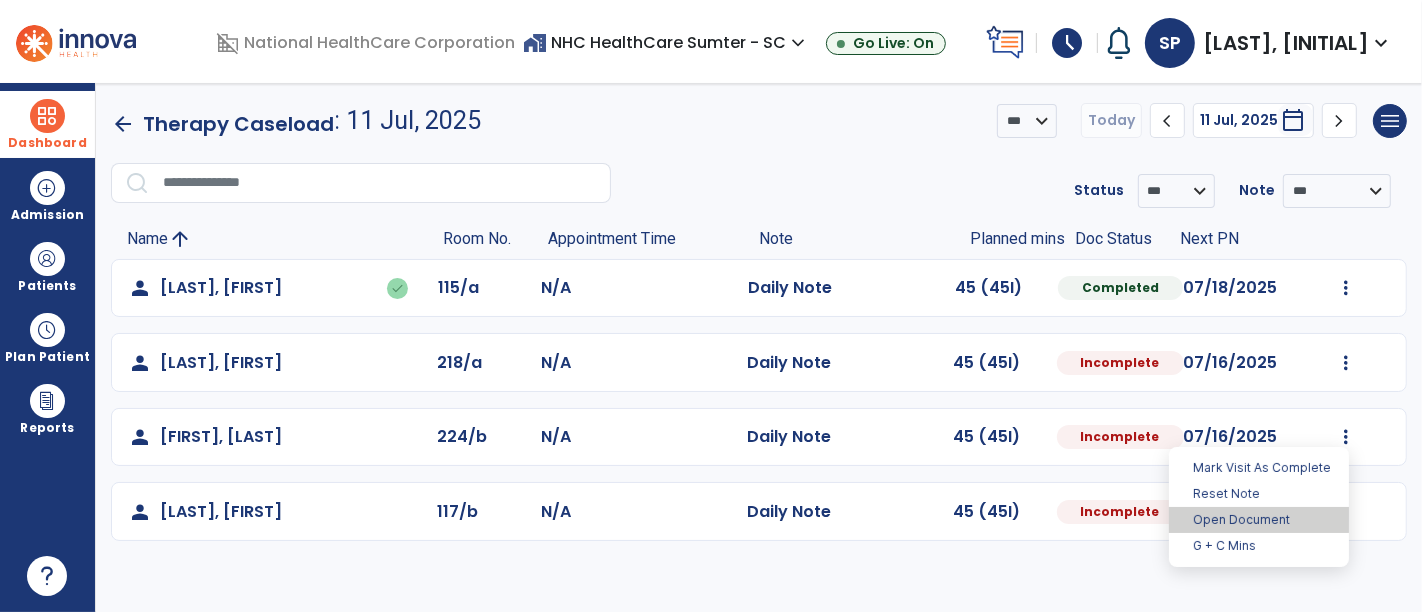 click on "Open Document" at bounding box center [1259, 520] 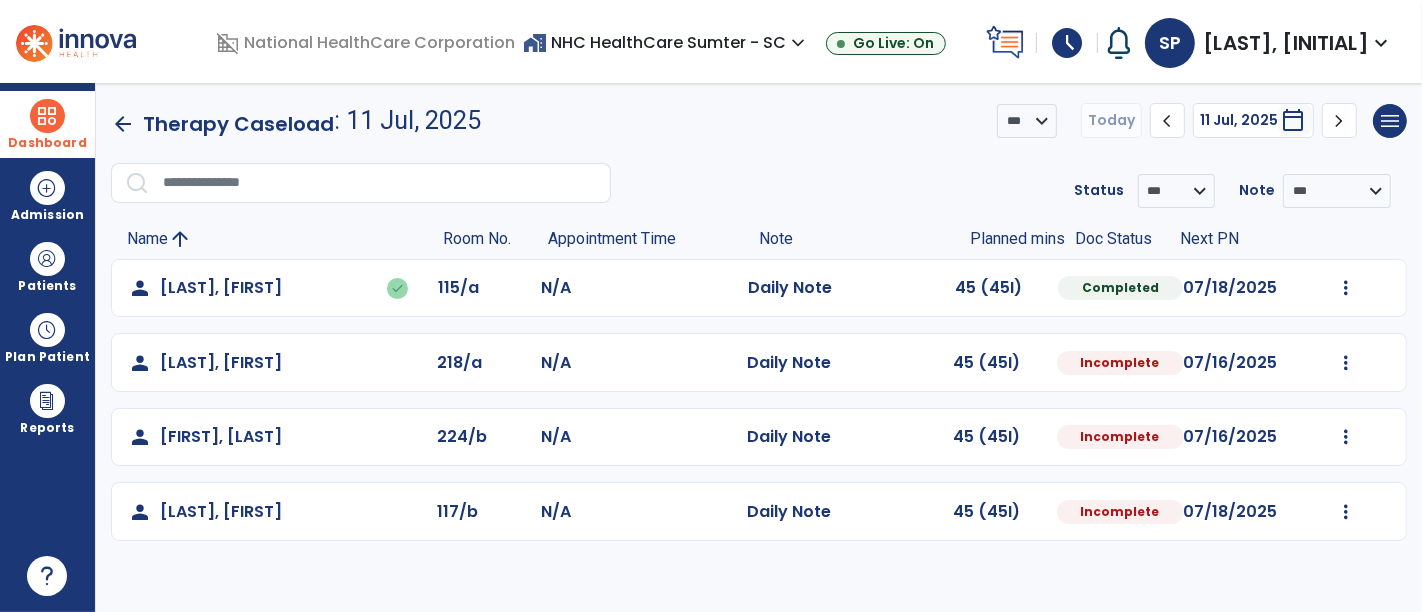 select on "*" 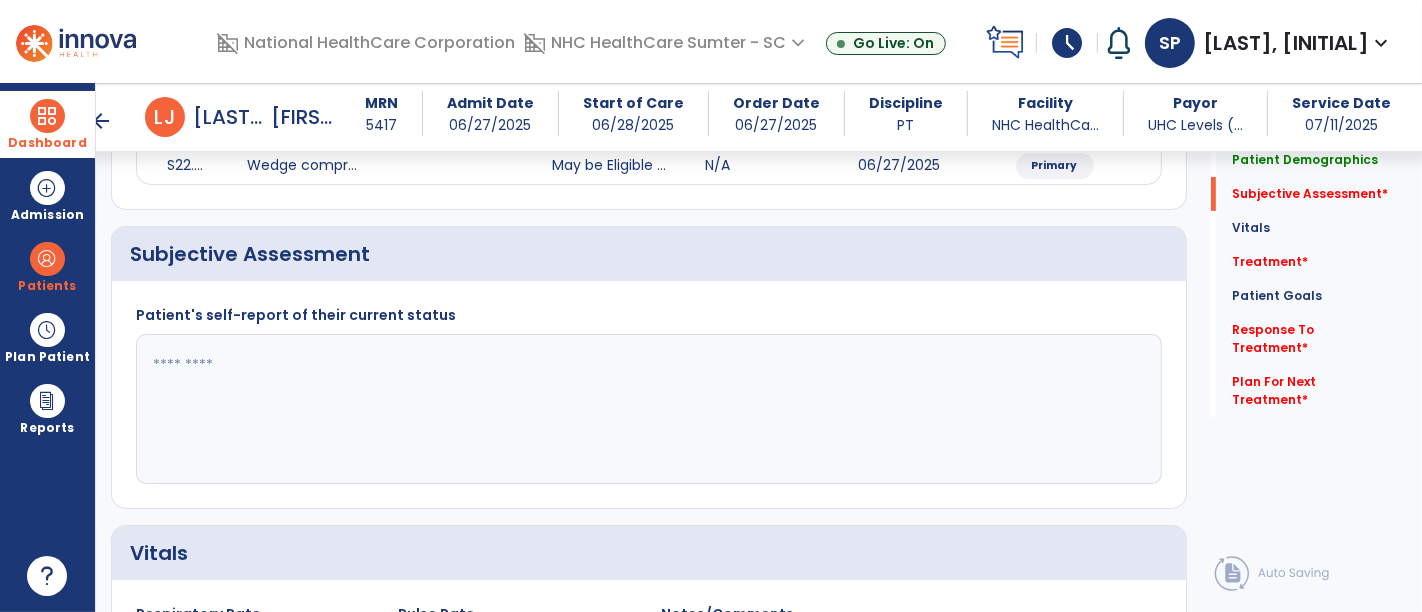 scroll, scrollTop: 334, scrollLeft: 0, axis: vertical 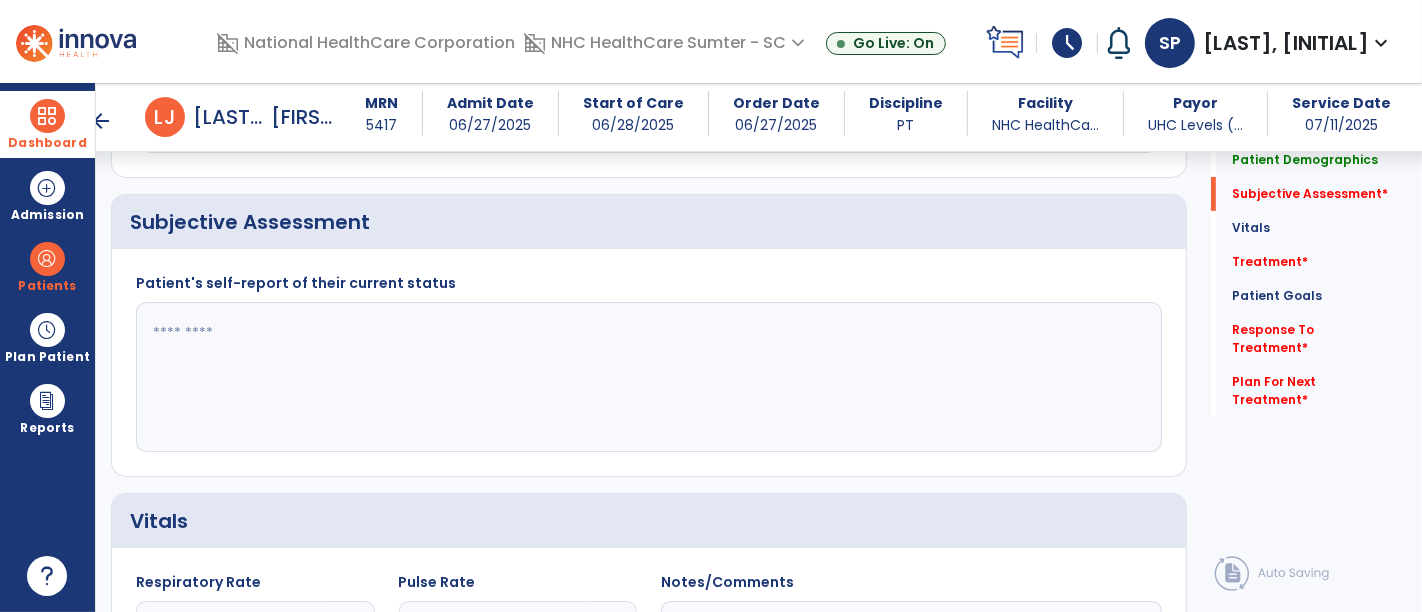 click 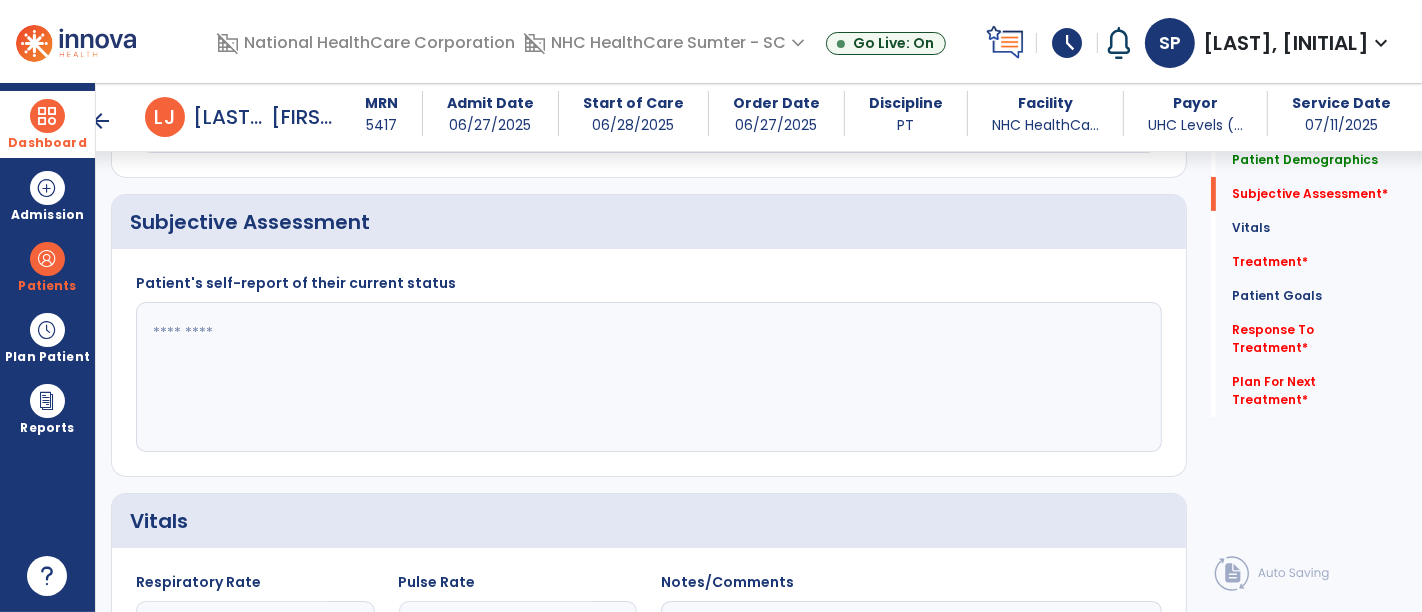 click on "Quick Links  Patient Demographics   Patient Demographics   Subjective Assessment   *  Subjective Assessment   *  Vitals   Vitals   Treatment   *  Treatment   *  Patient Goals   Patient Goals   Response To Treatment   *  Response To Treatment   *  Plan For Next Treatment   *  Plan For Next Treatment   *" 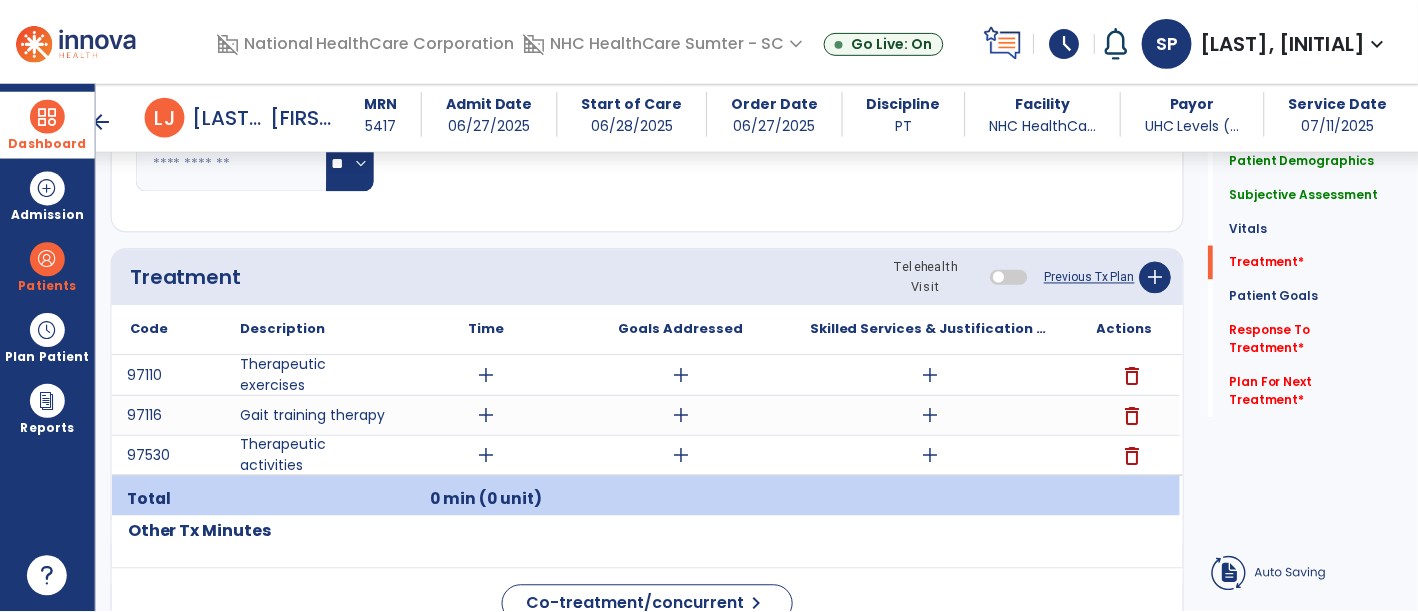 scroll, scrollTop: 1080, scrollLeft: 0, axis: vertical 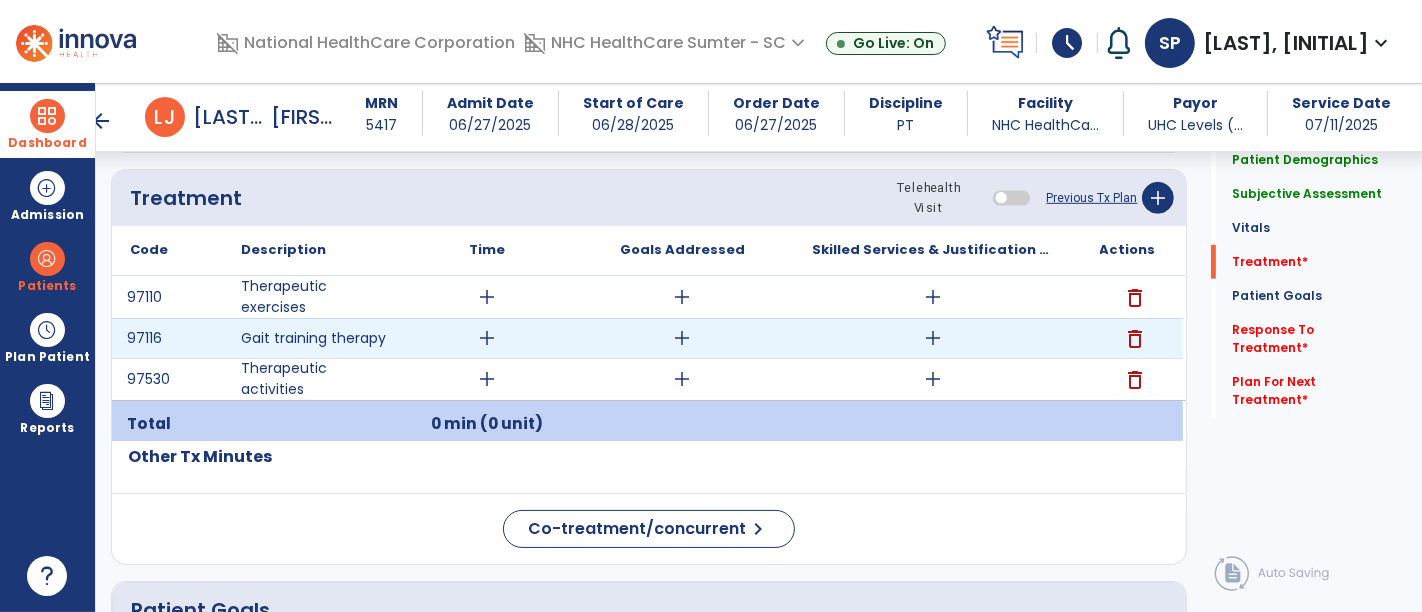 type on "**********" 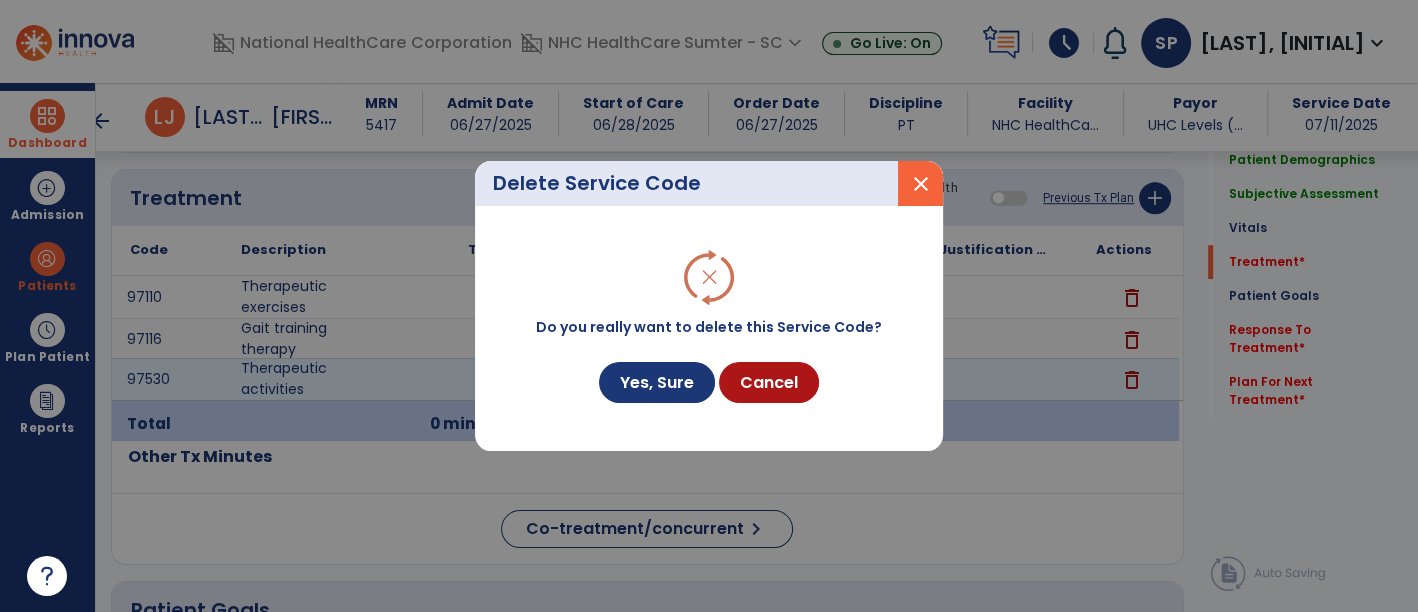 scroll, scrollTop: 1080, scrollLeft: 0, axis: vertical 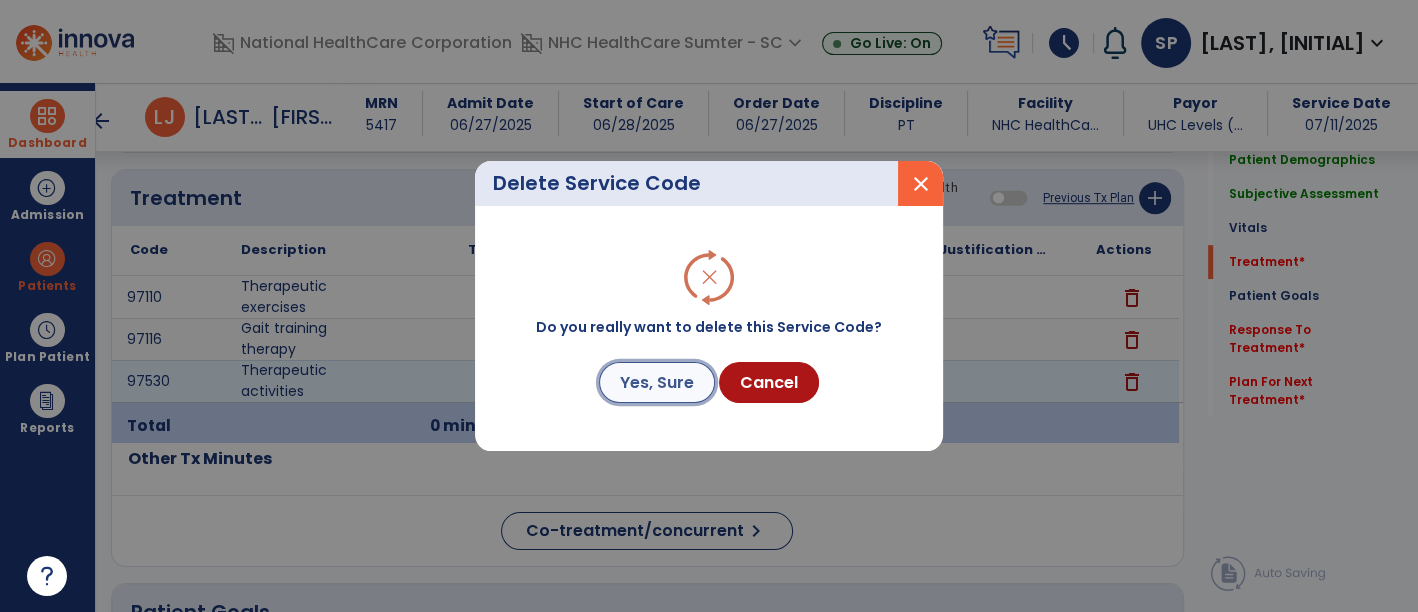 click on "Yes, Sure" at bounding box center (657, 382) 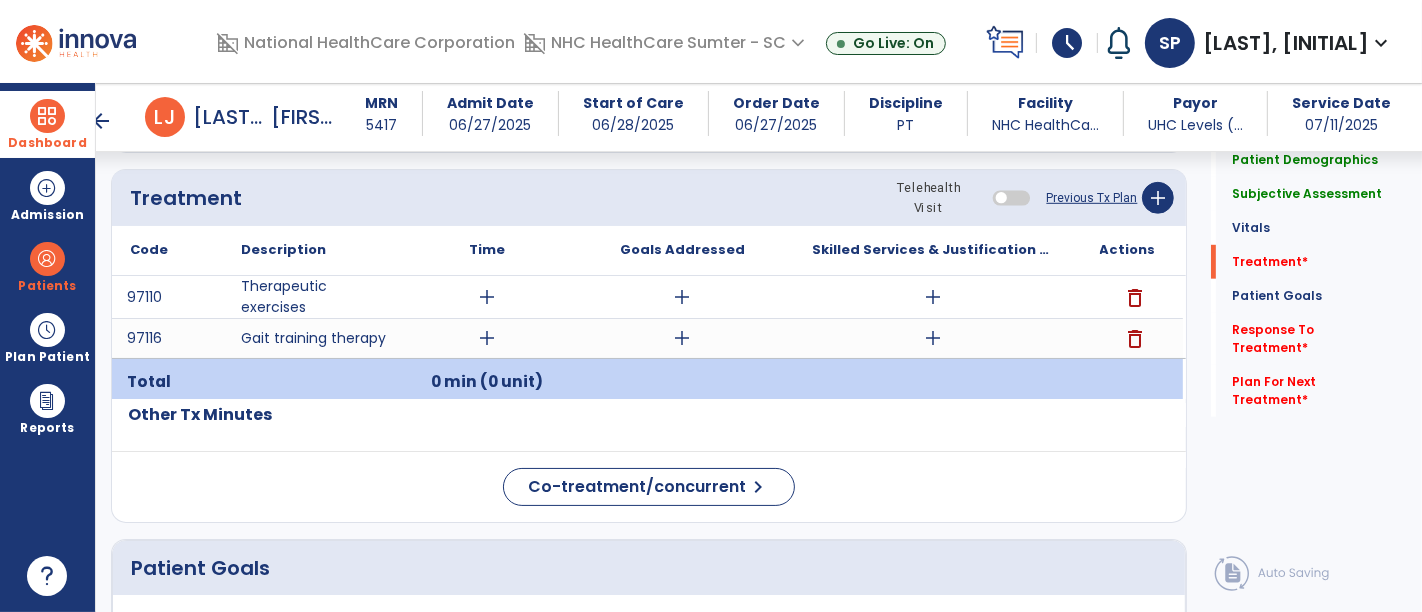 click on "add" at bounding box center (933, 338) 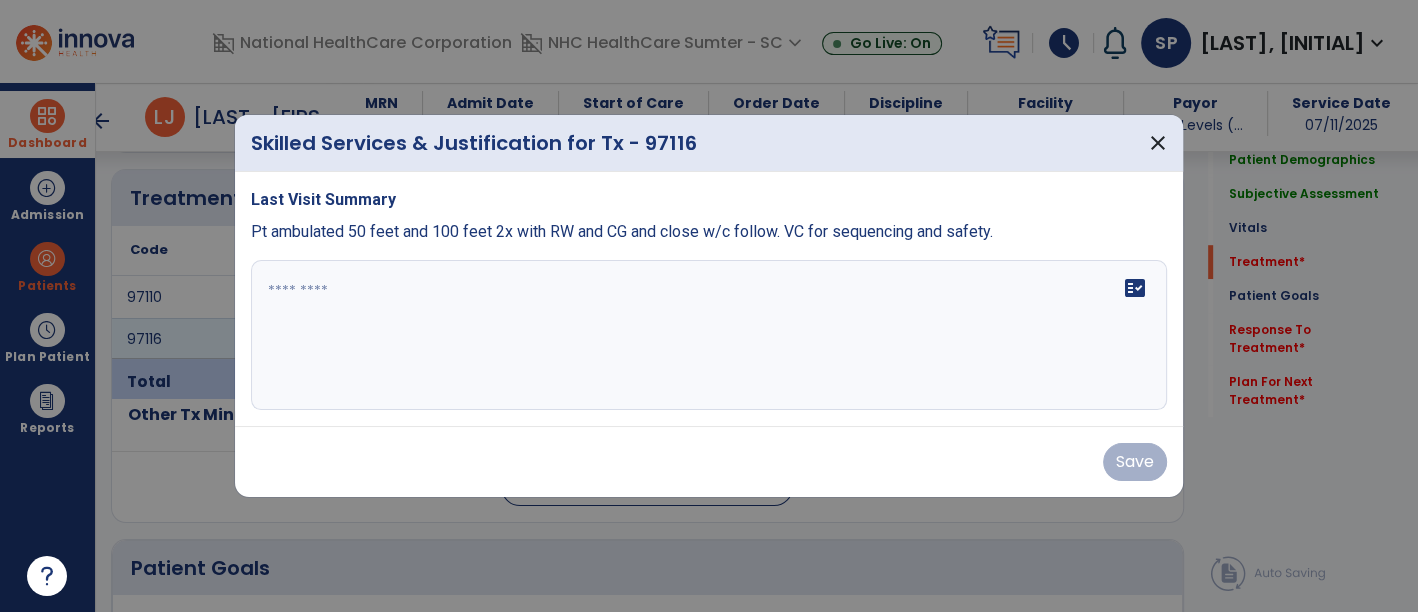 scroll, scrollTop: 1080, scrollLeft: 0, axis: vertical 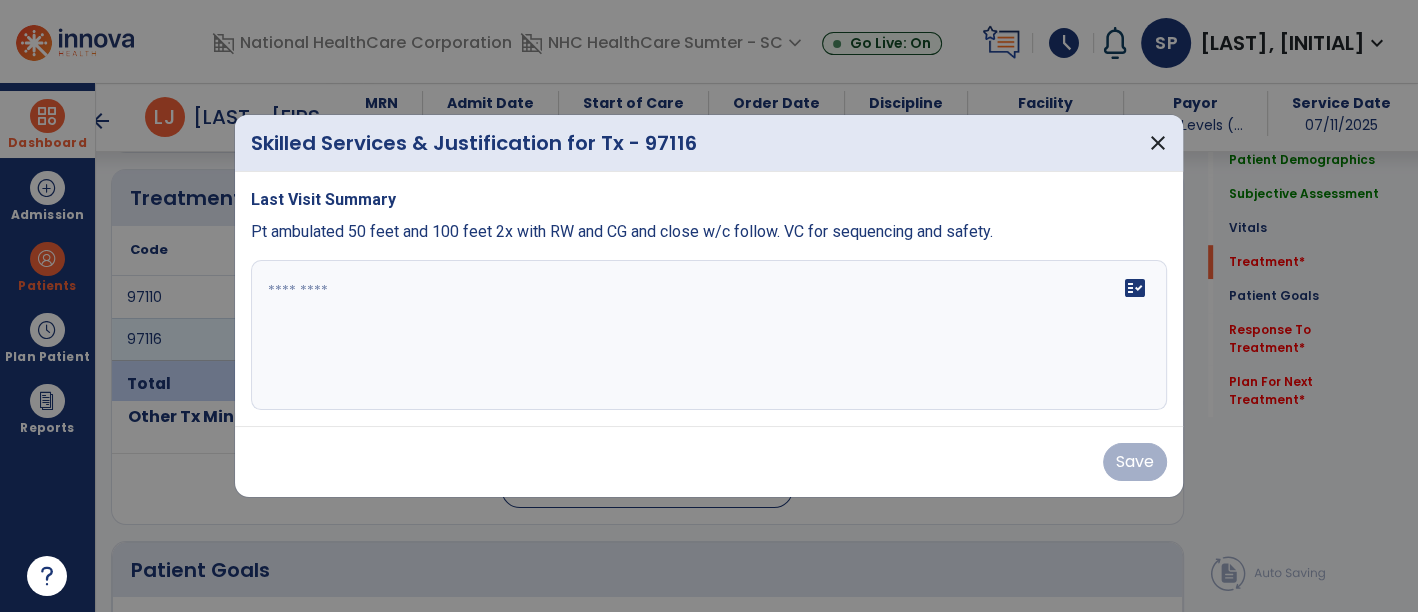 click at bounding box center [709, 335] 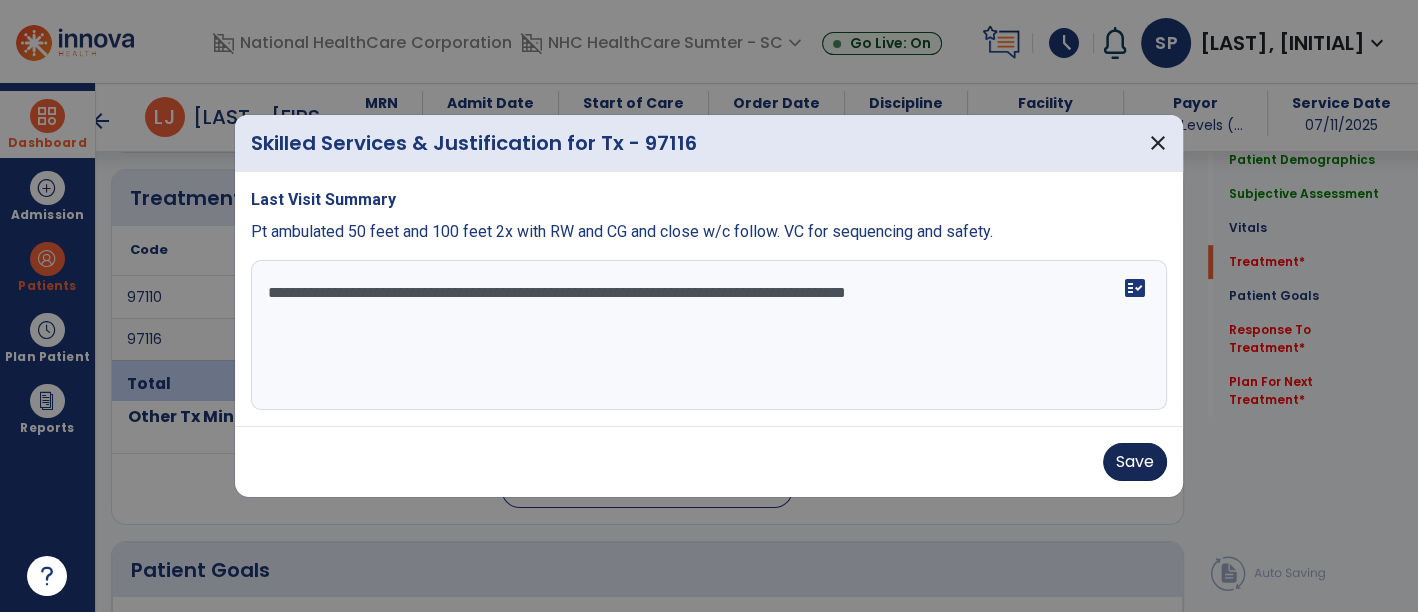type on "**********" 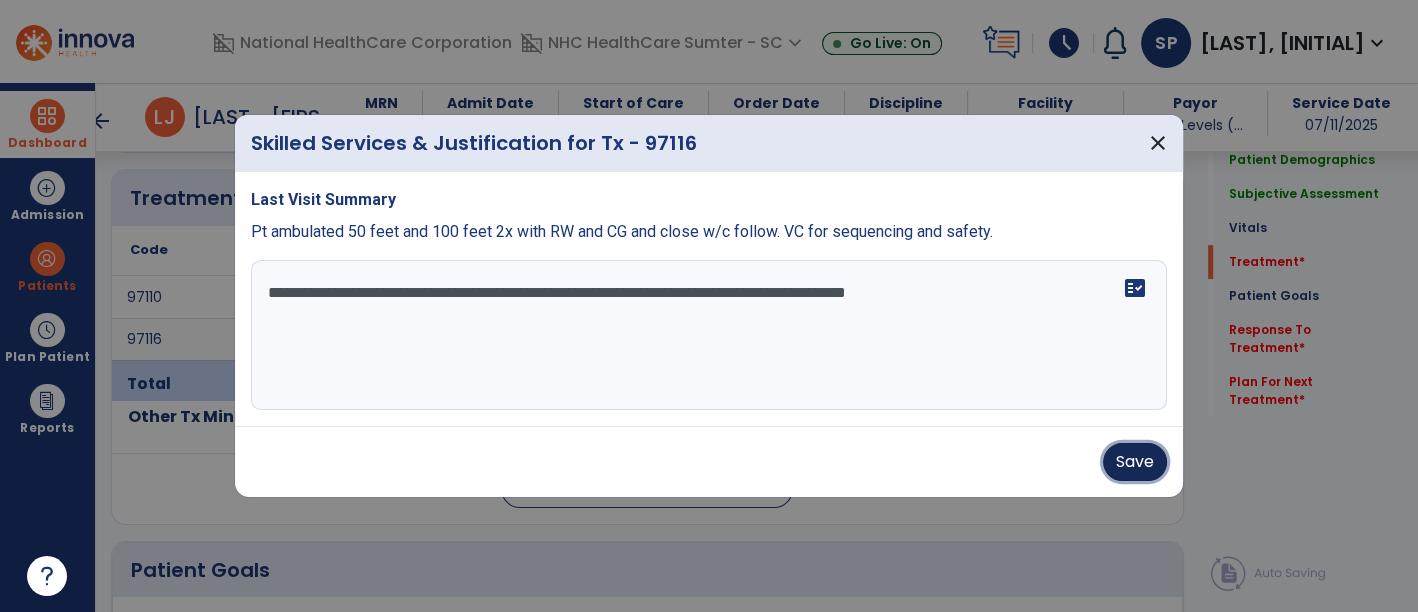 click on "Save" at bounding box center [1135, 462] 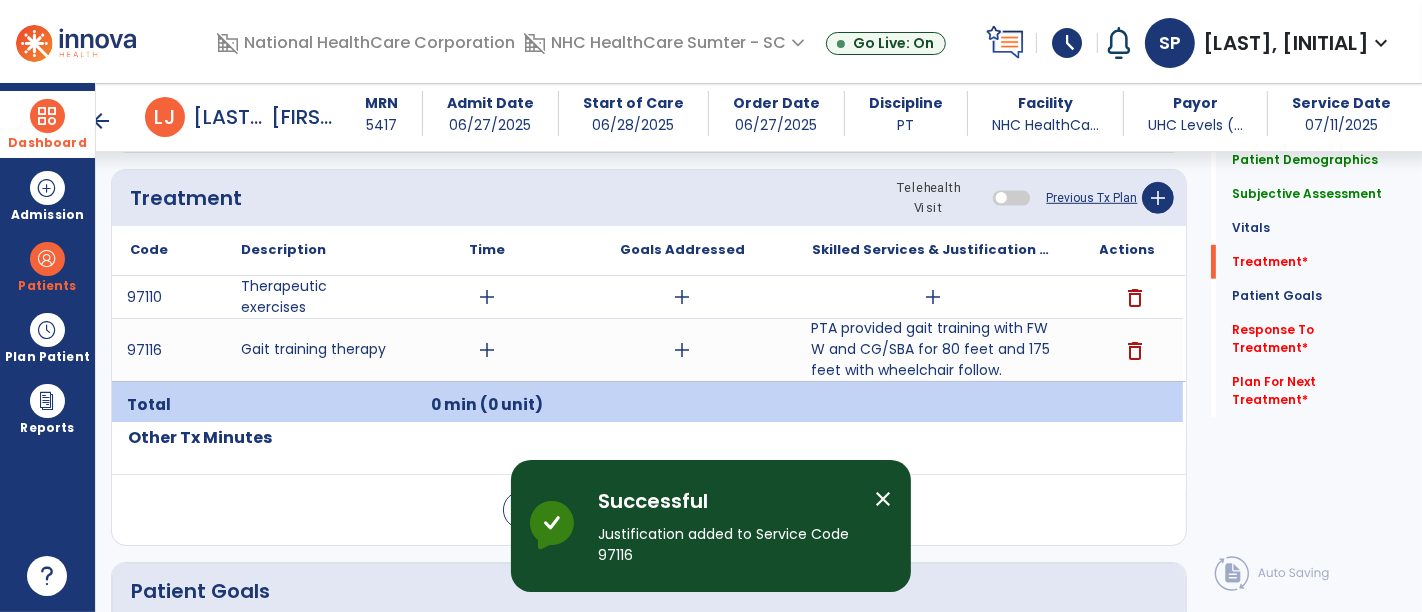 click on "add" at bounding box center (683, 350) 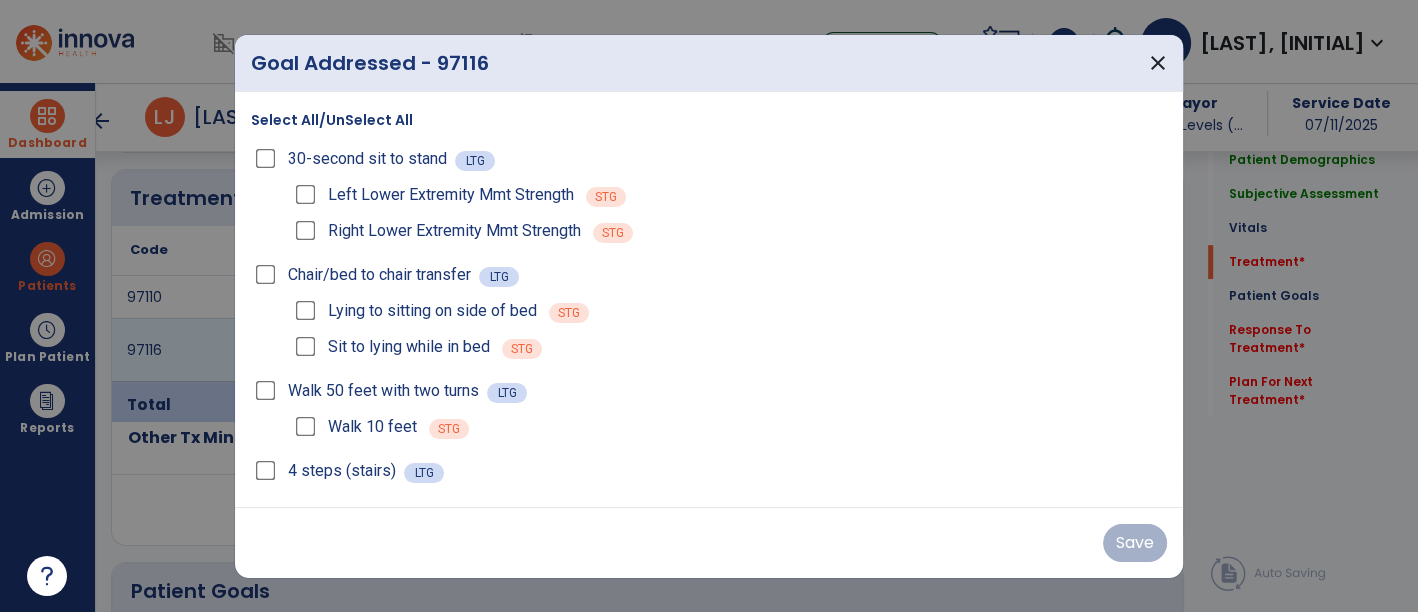 scroll, scrollTop: 1080, scrollLeft: 0, axis: vertical 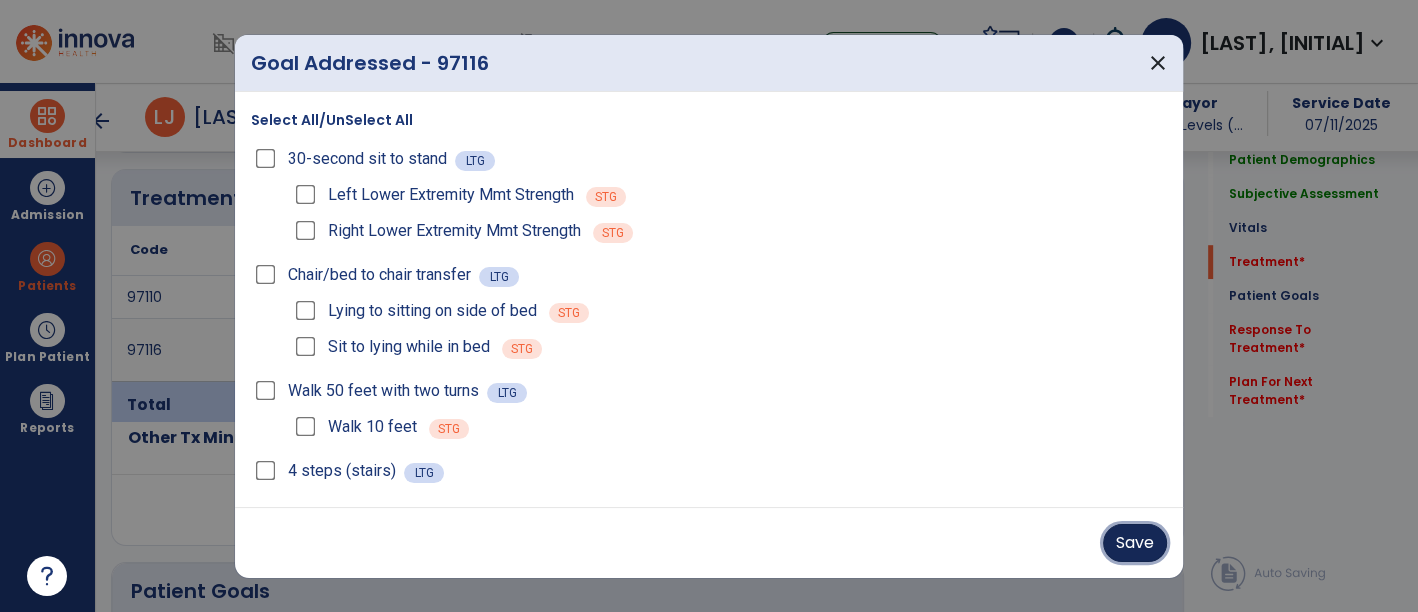 click on "Save" at bounding box center (1135, 543) 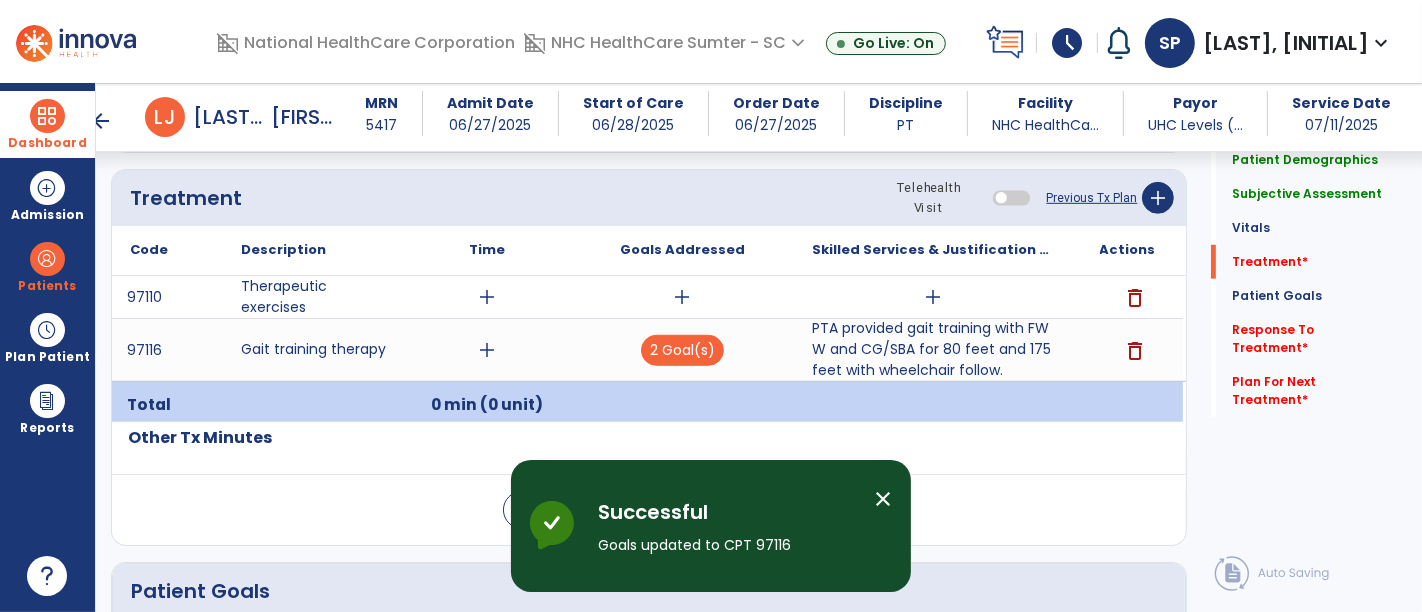 click on "add" at bounding box center (488, 350) 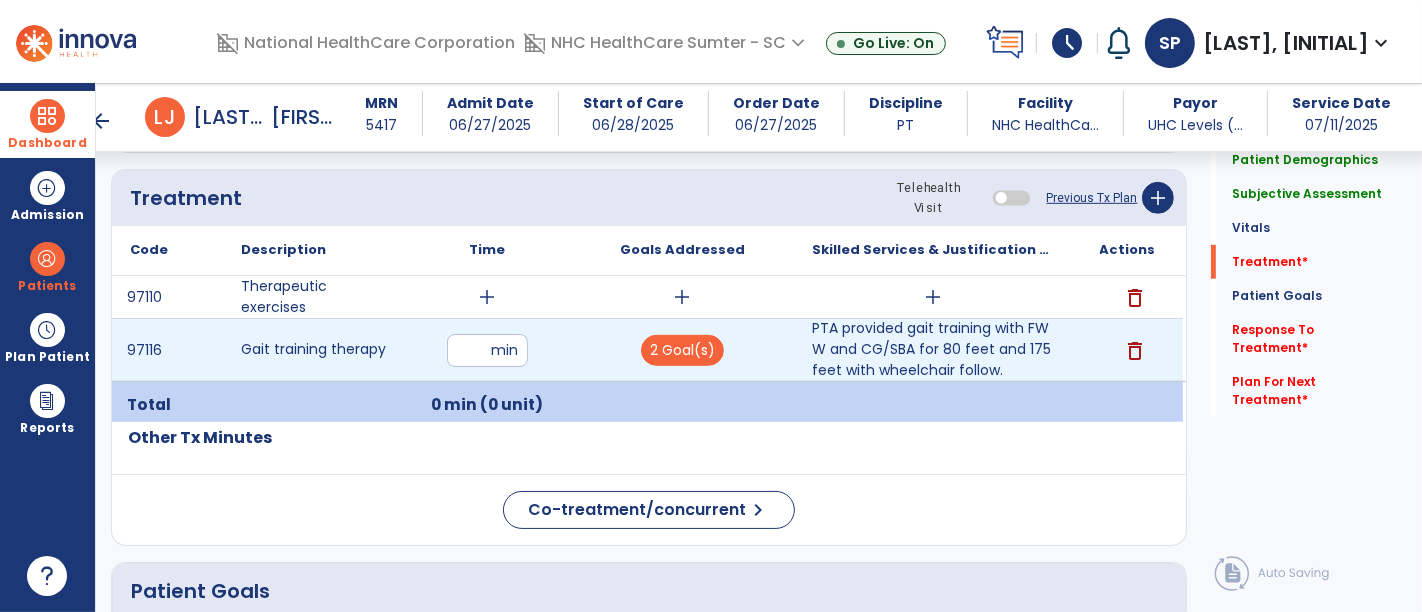 click at bounding box center [487, 350] 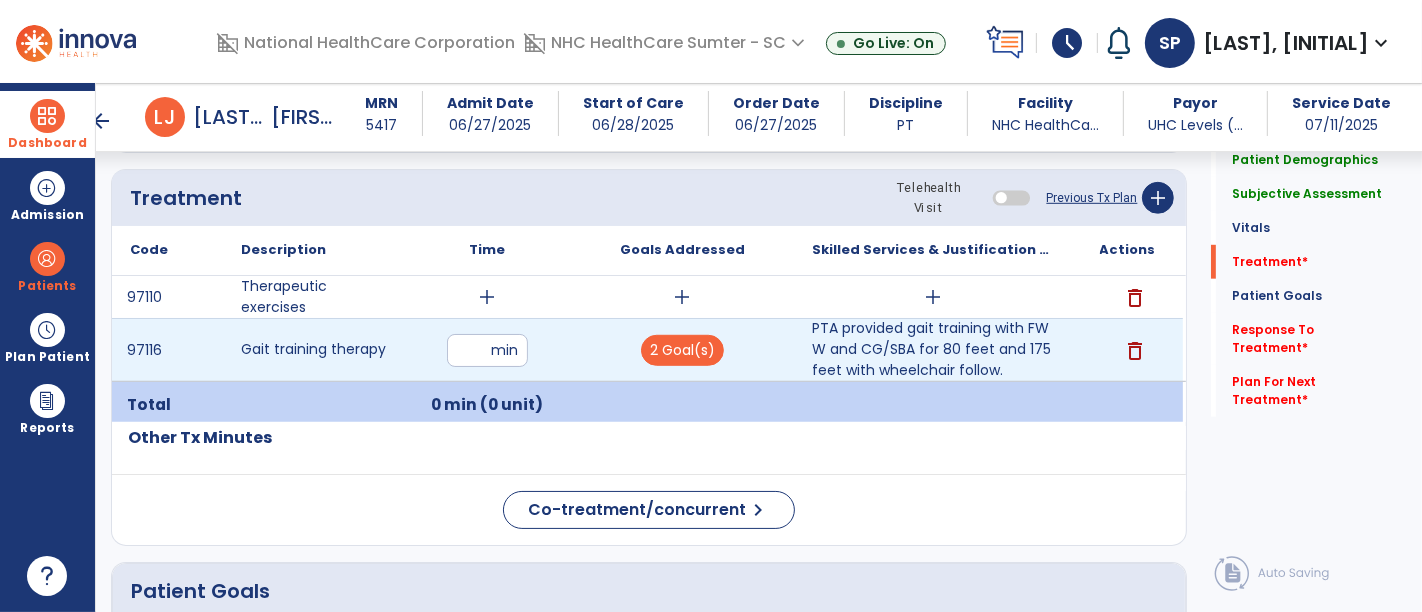click at bounding box center [487, 350] 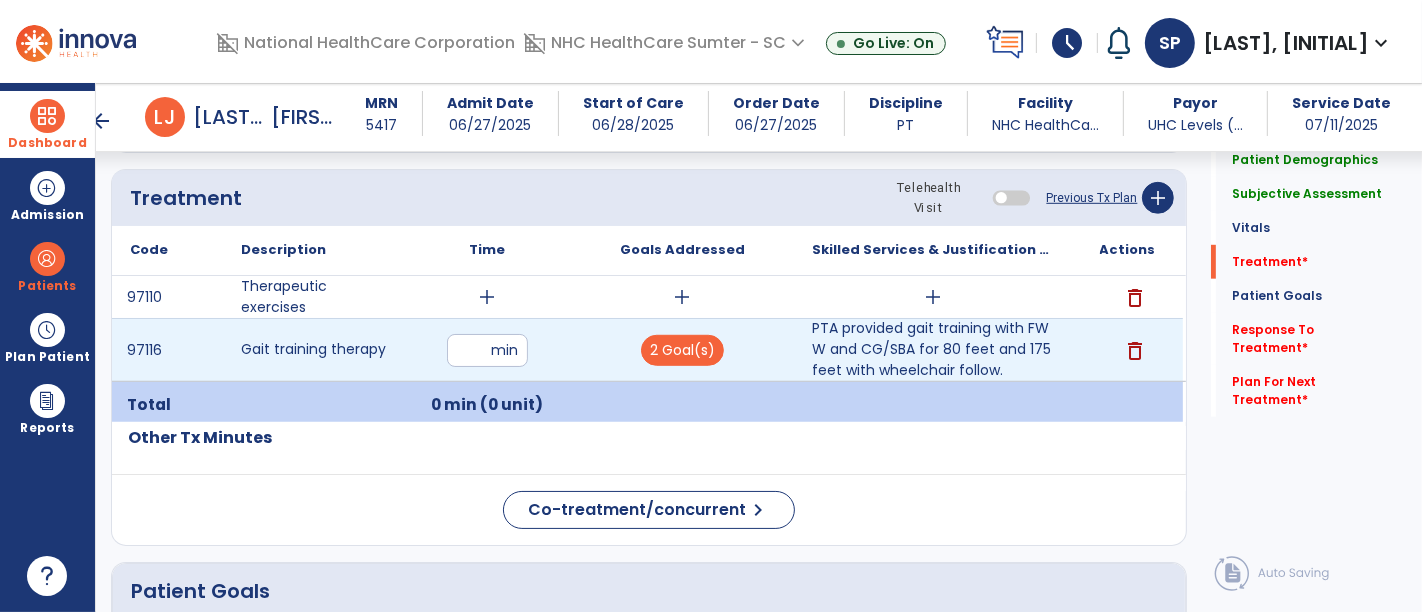 type on "**" 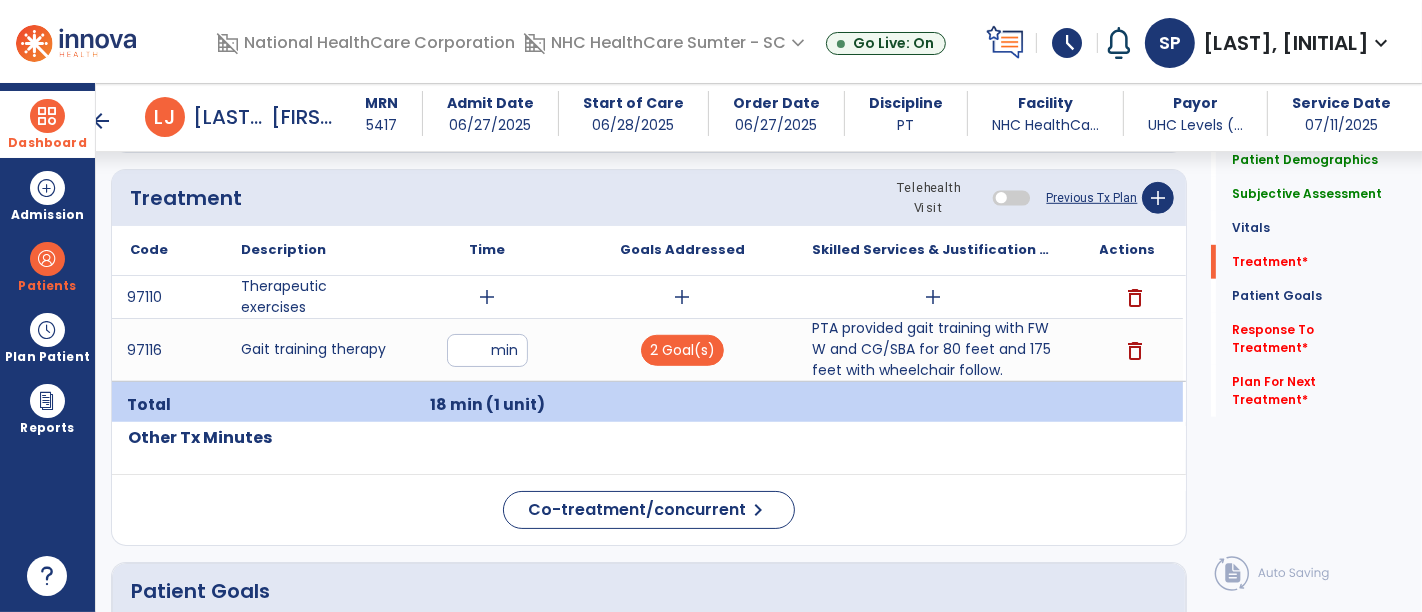 click on "add" at bounding box center (933, 297) 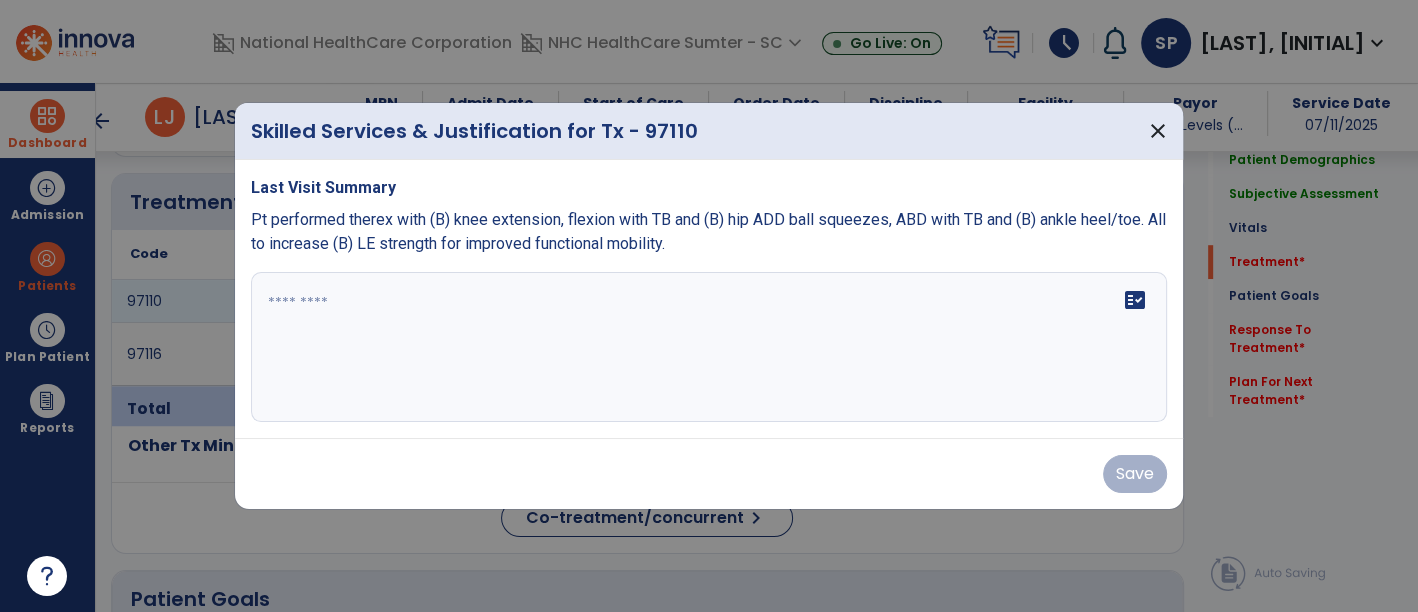 scroll, scrollTop: 1080, scrollLeft: 0, axis: vertical 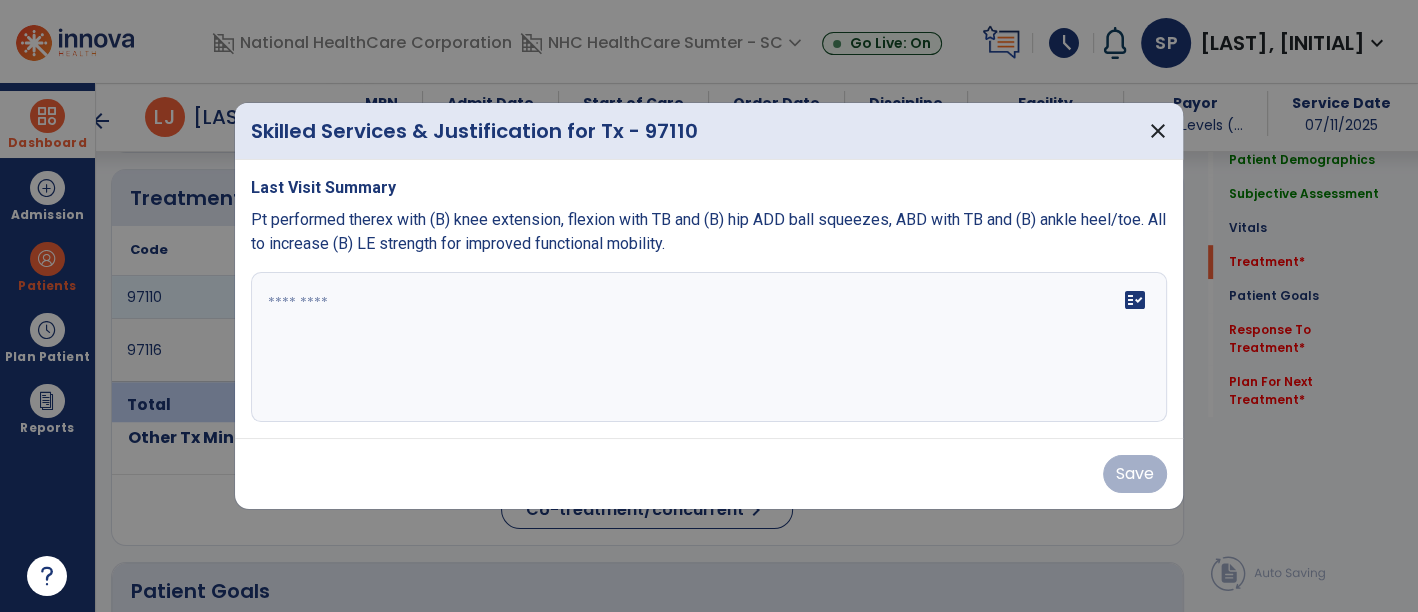 click on "fact_check" at bounding box center [709, 347] 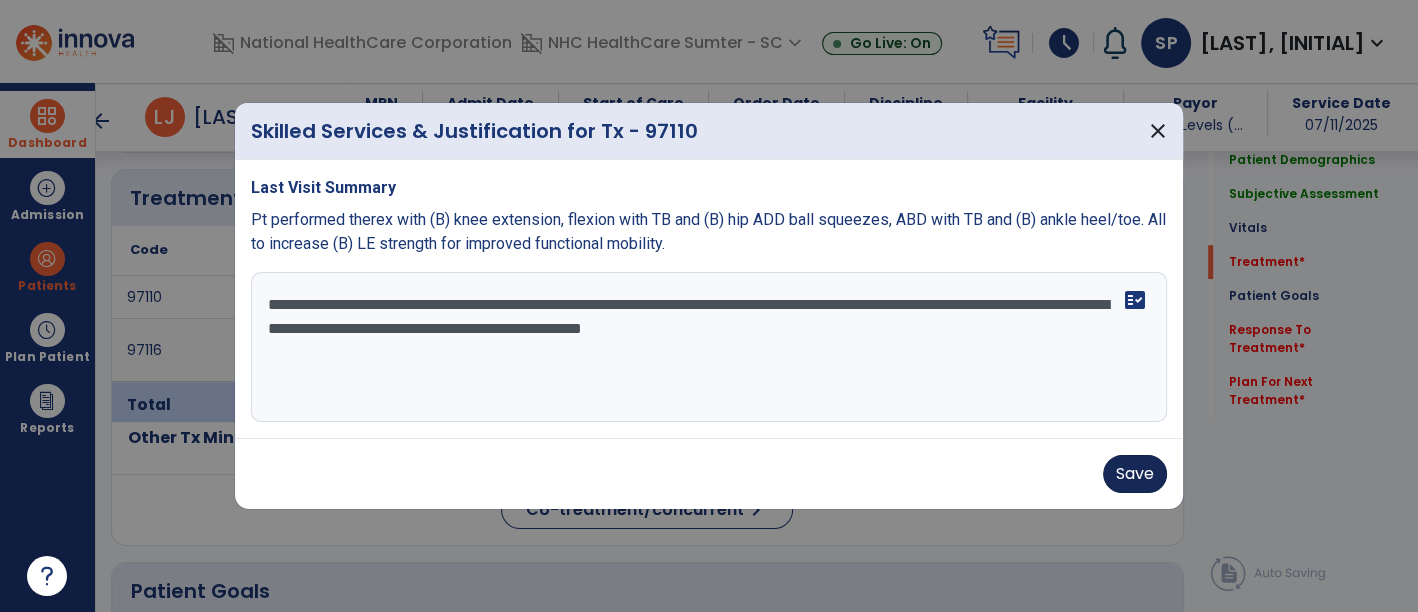 type on "**********" 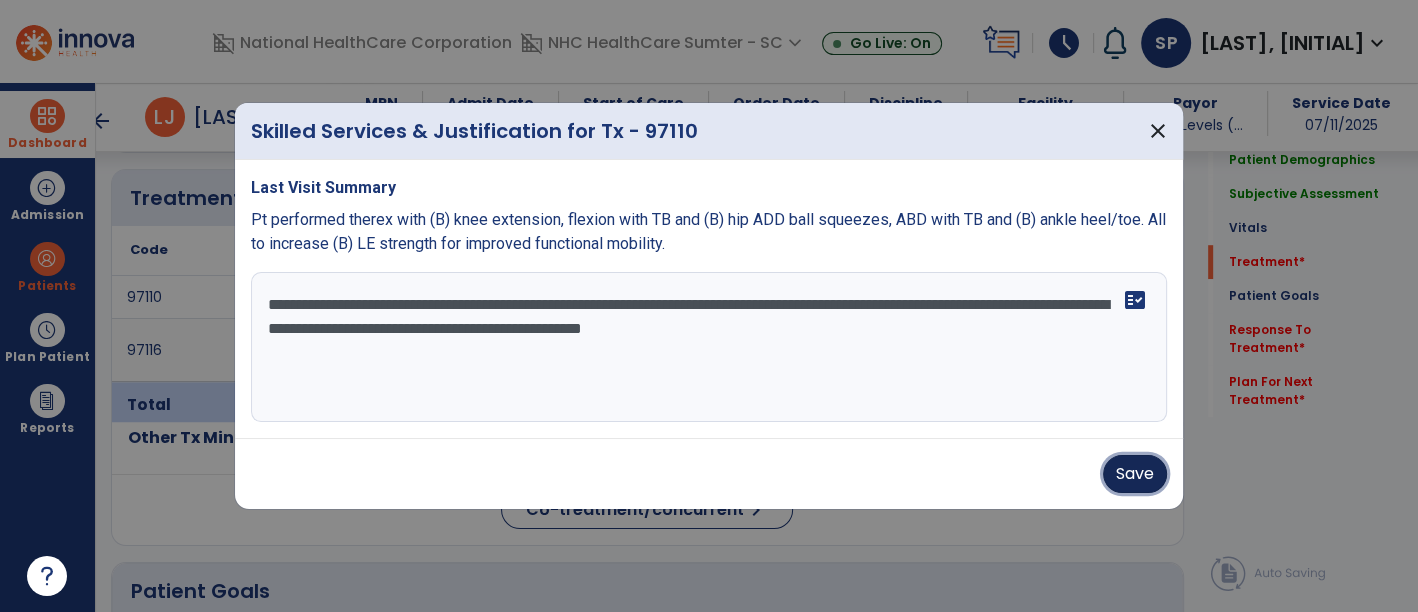 click on "Save" at bounding box center [1135, 474] 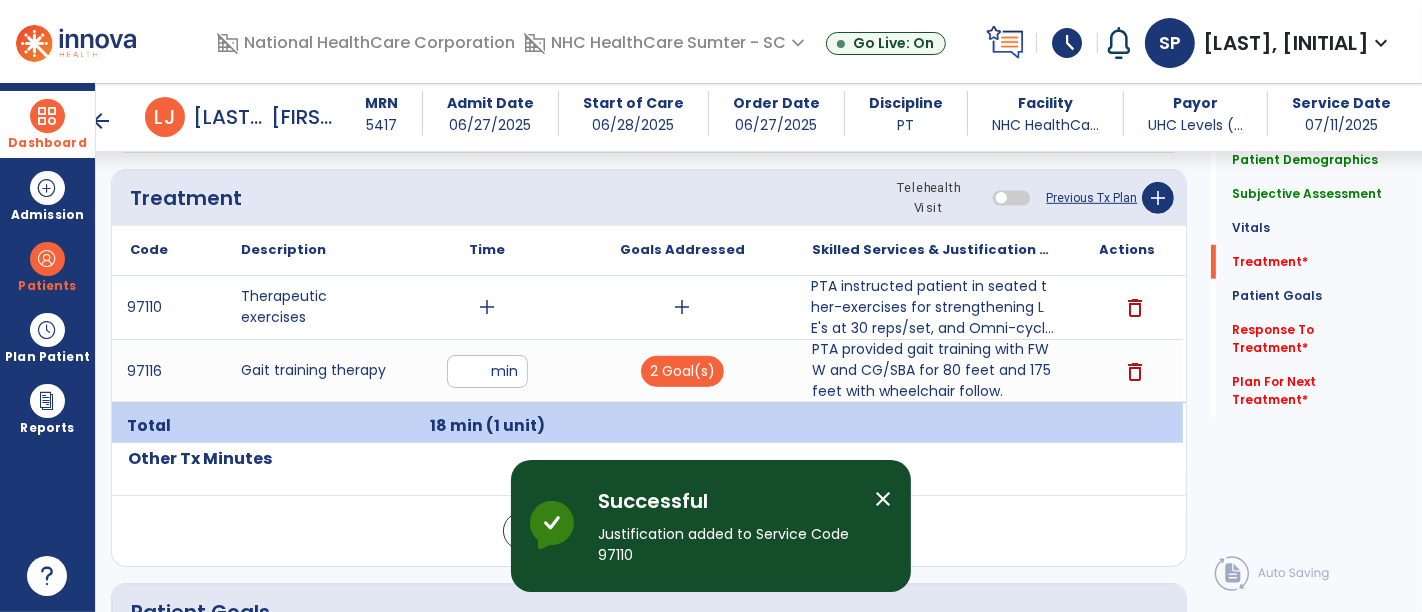 click on "add" at bounding box center (683, 307) 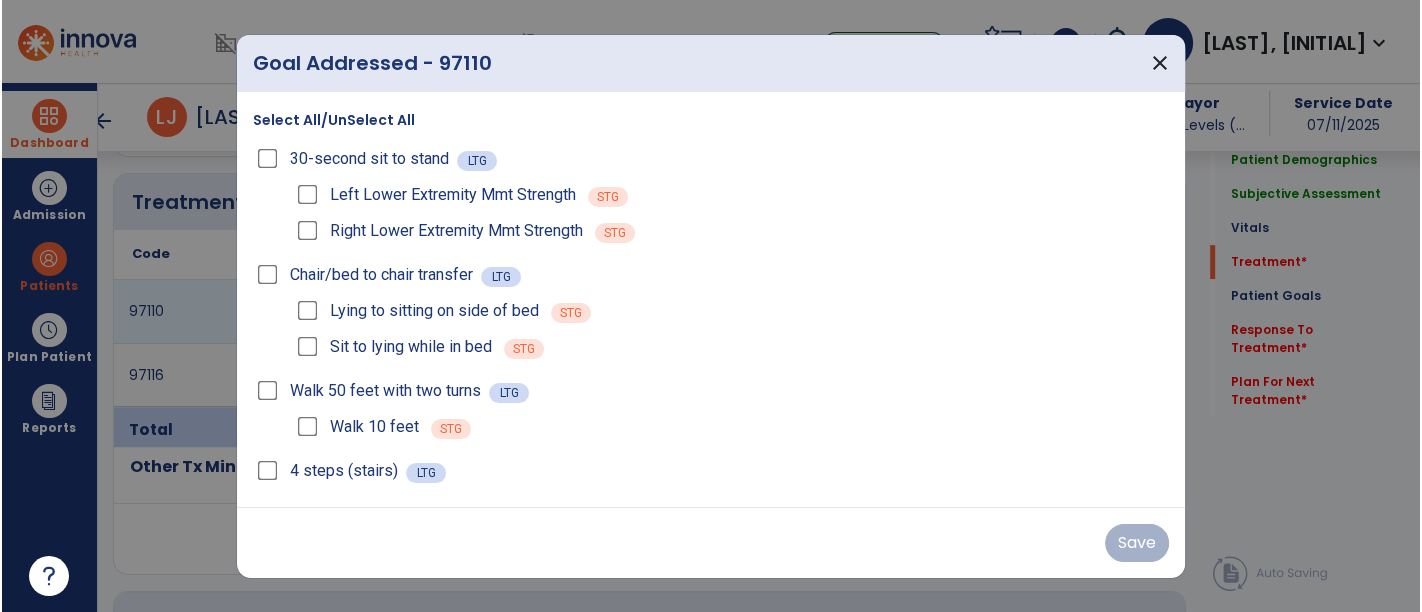 scroll, scrollTop: 1080, scrollLeft: 0, axis: vertical 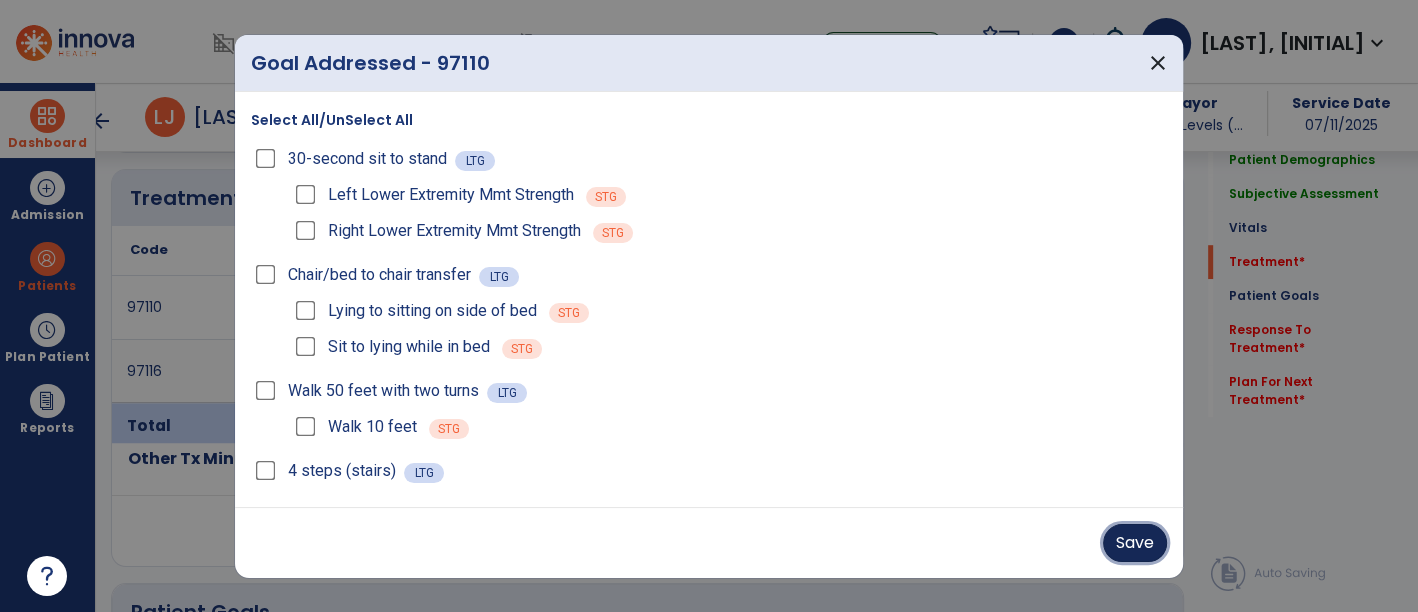 click on "Save" at bounding box center [1135, 543] 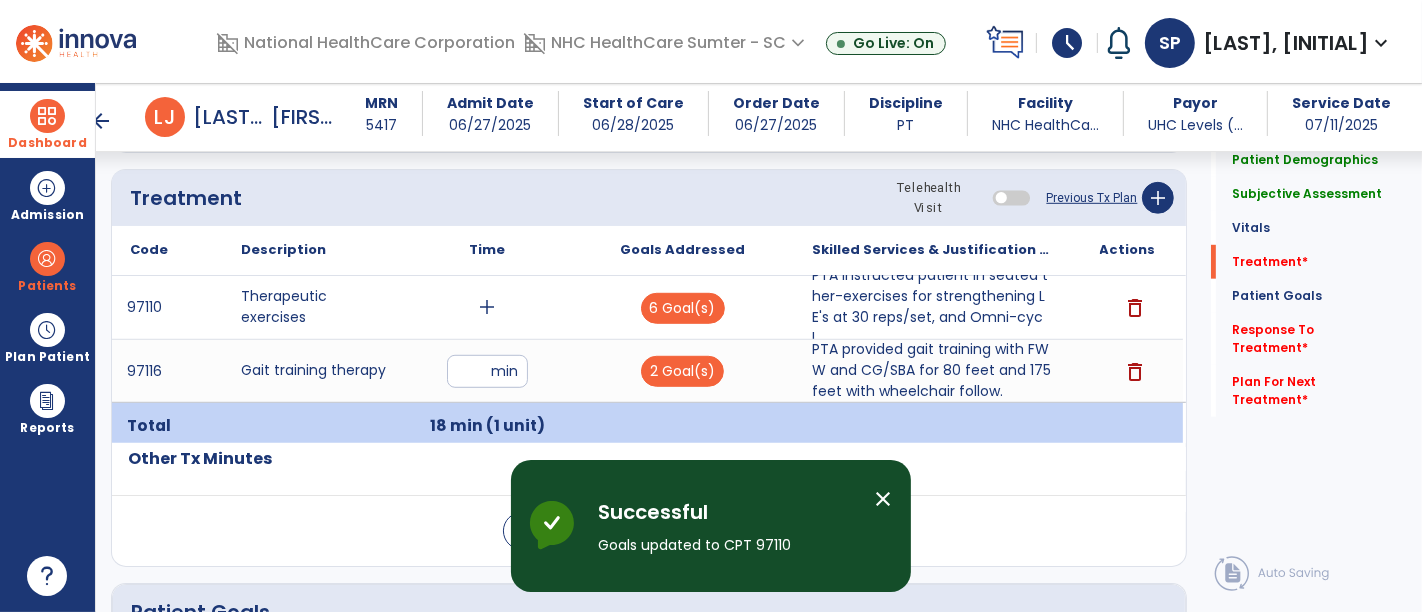 click on "add" at bounding box center [488, 307] 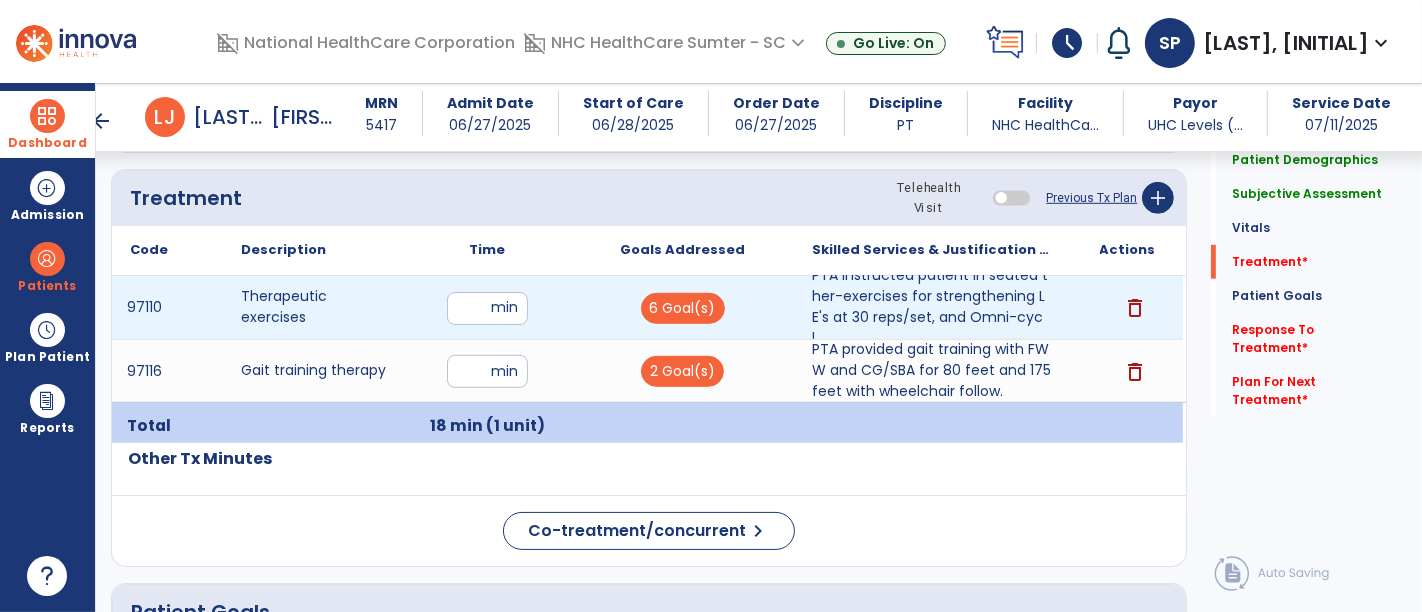 type on "**" 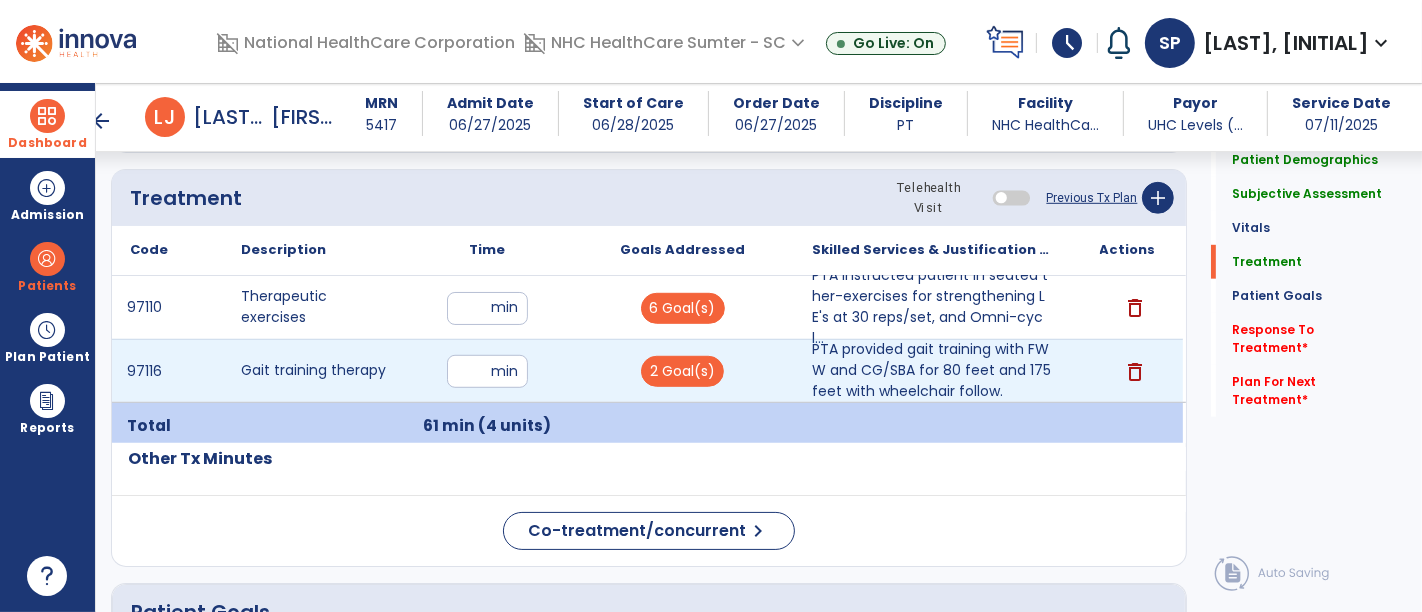 click on "**" at bounding box center [487, 371] 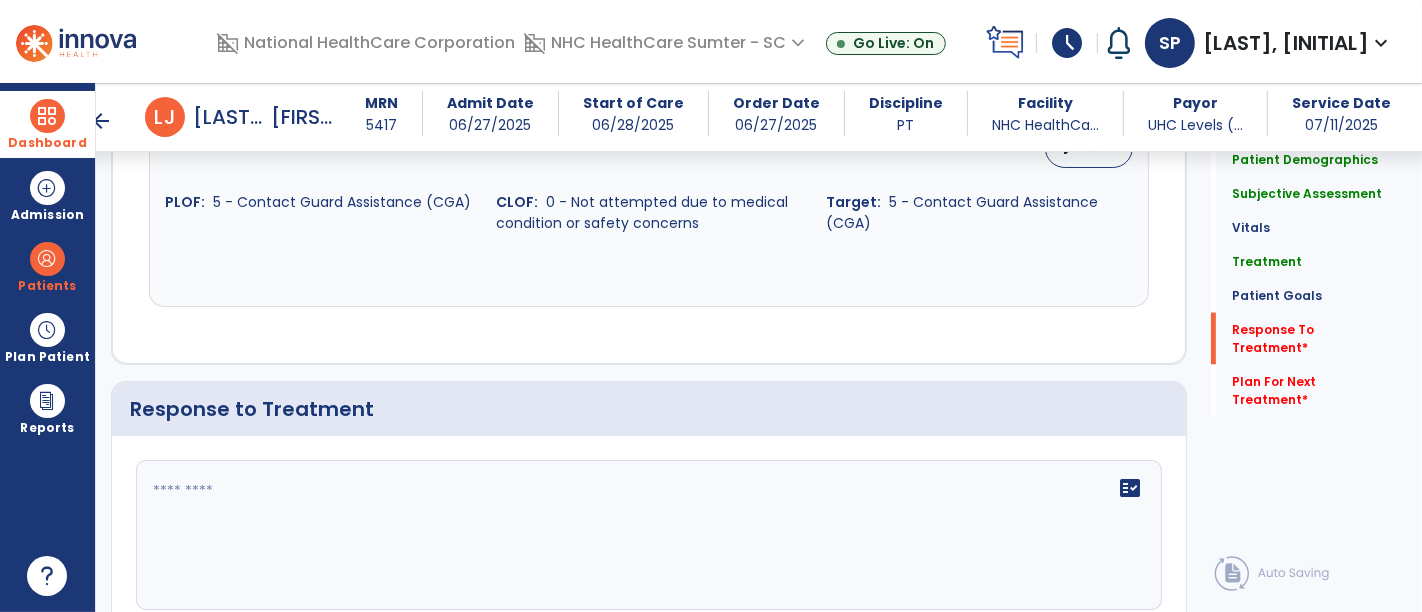 scroll, scrollTop: 2850, scrollLeft: 0, axis: vertical 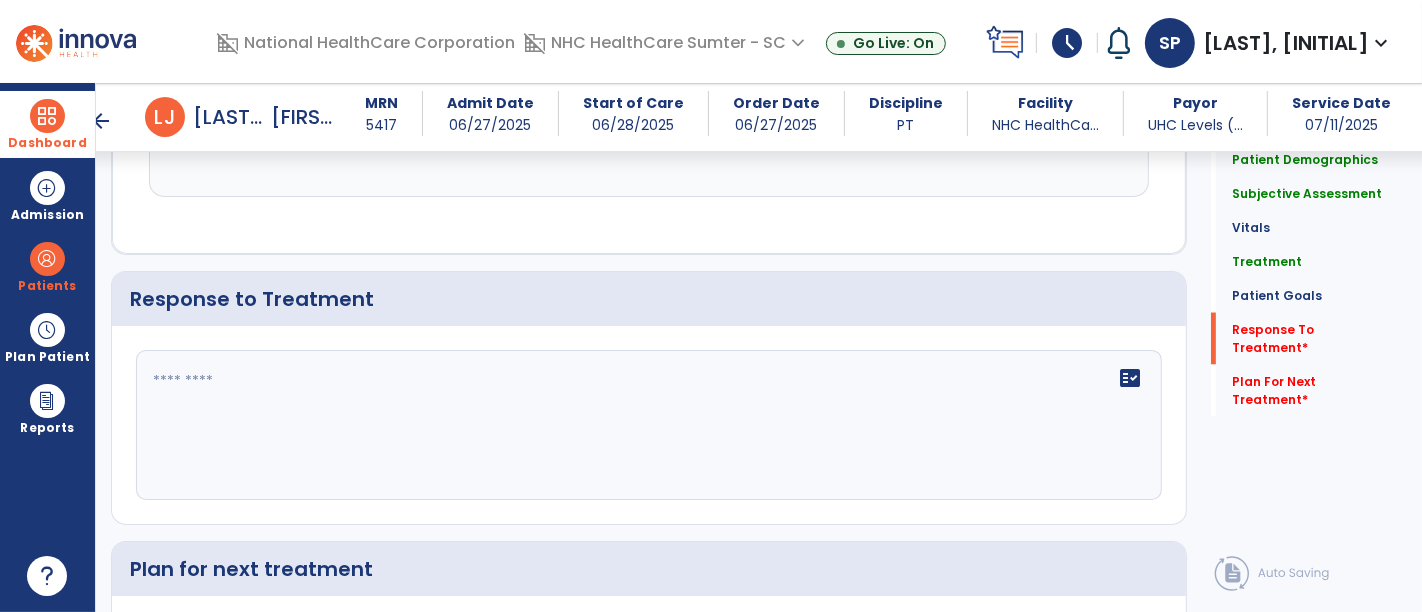 click 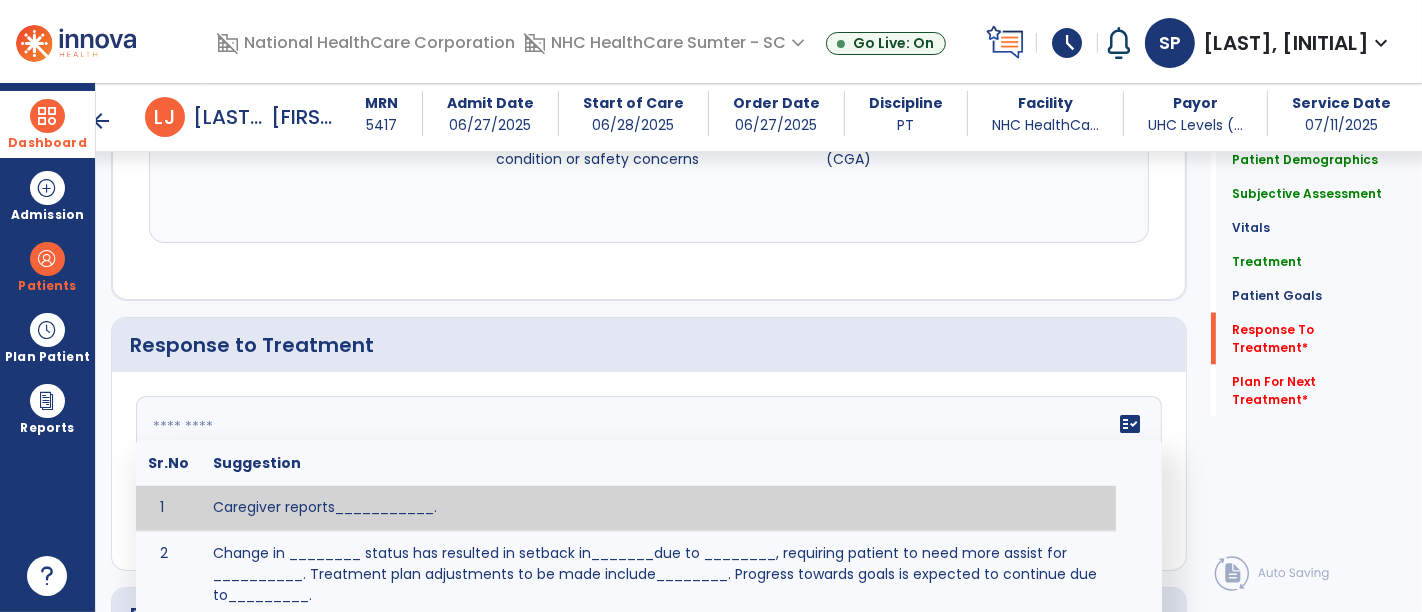 scroll, scrollTop: 2850, scrollLeft: 0, axis: vertical 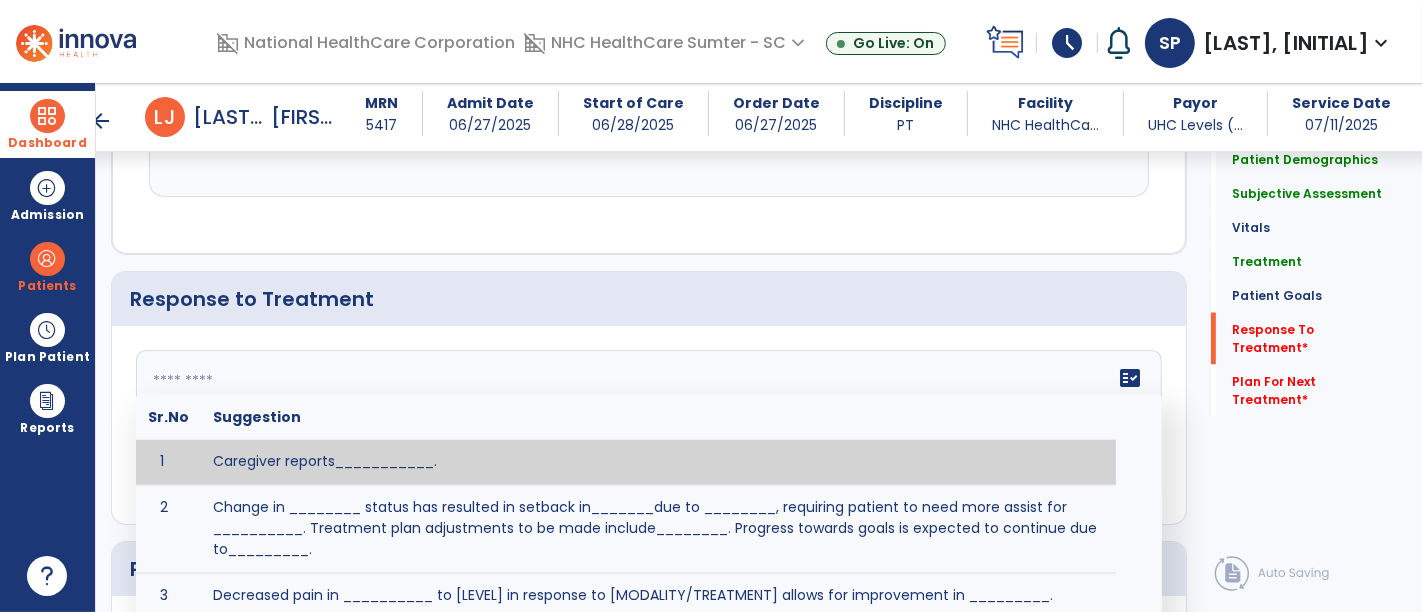 click 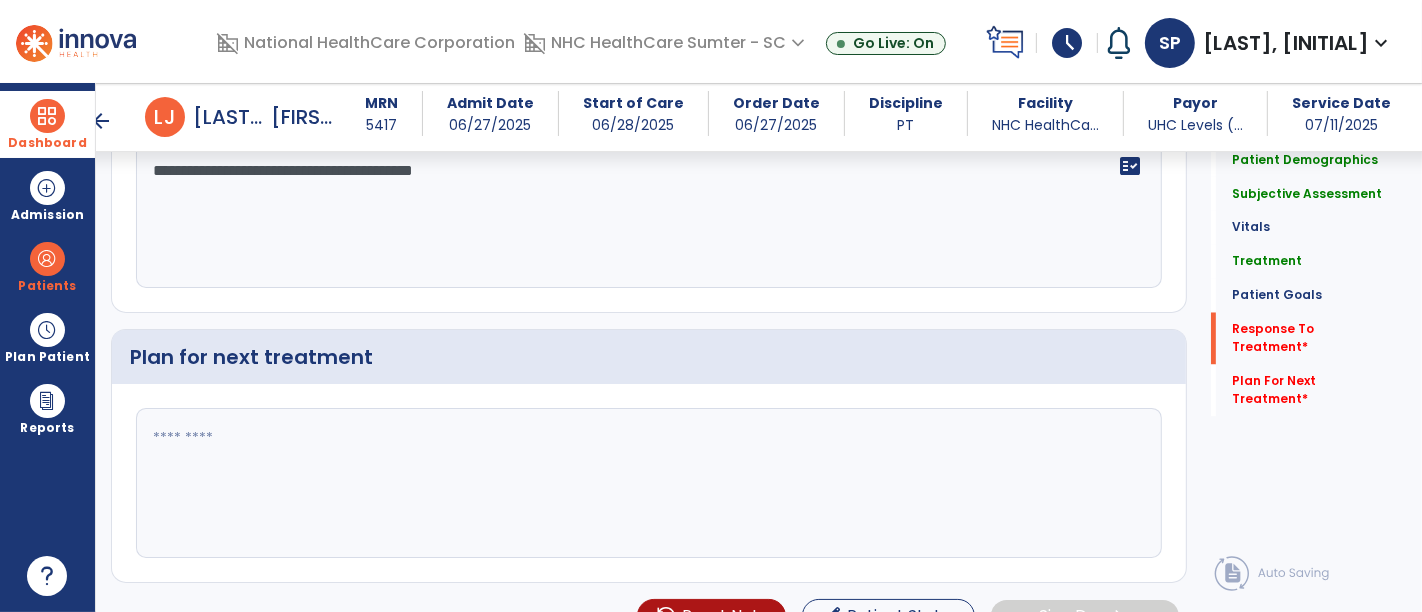 scroll, scrollTop: 3063, scrollLeft: 0, axis: vertical 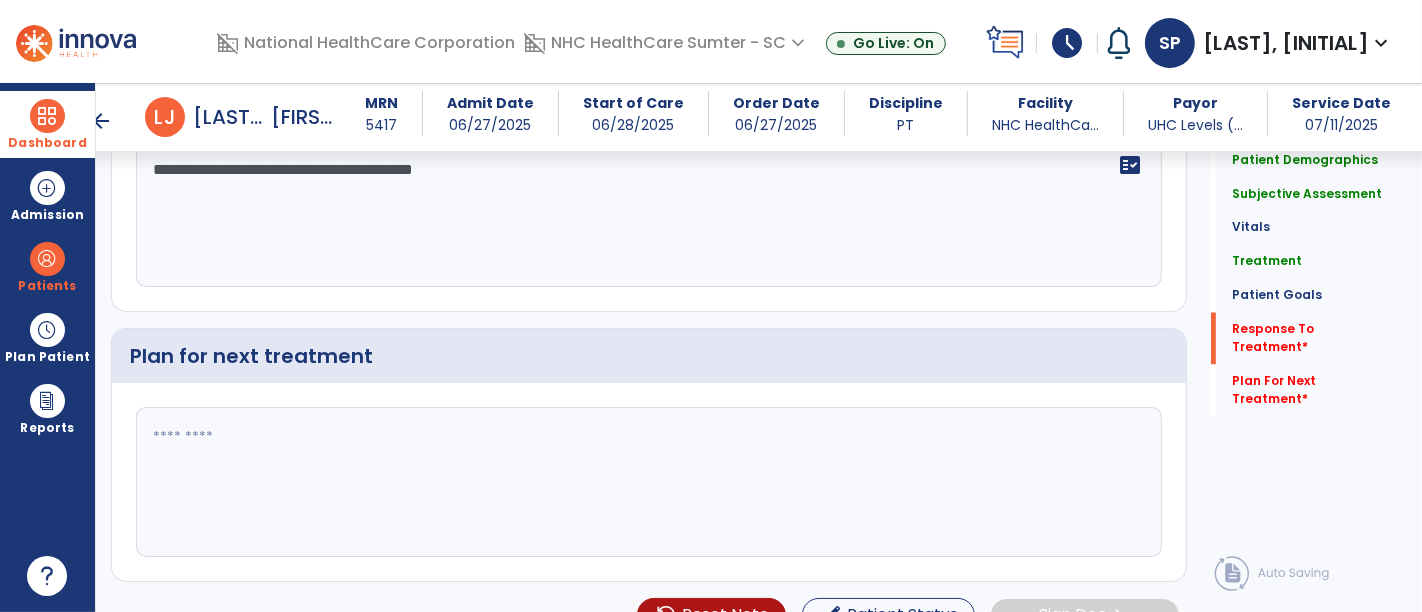 type on "**********" 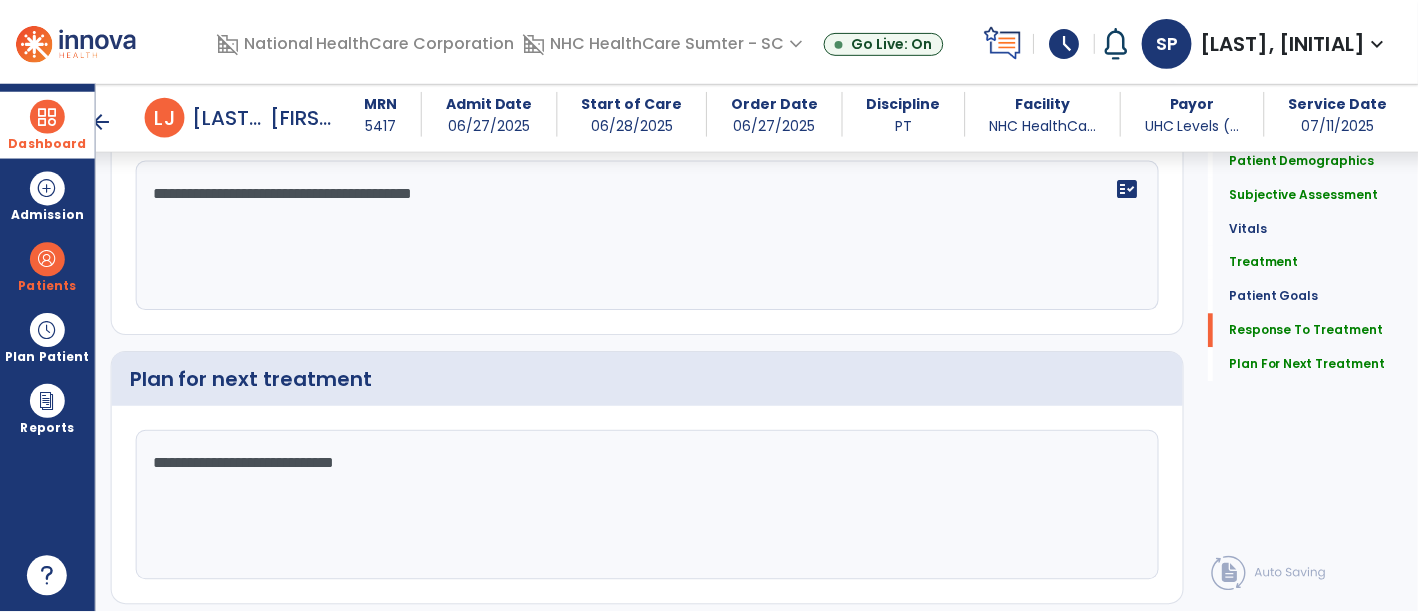 scroll, scrollTop: 3063, scrollLeft: 0, axis: vertical 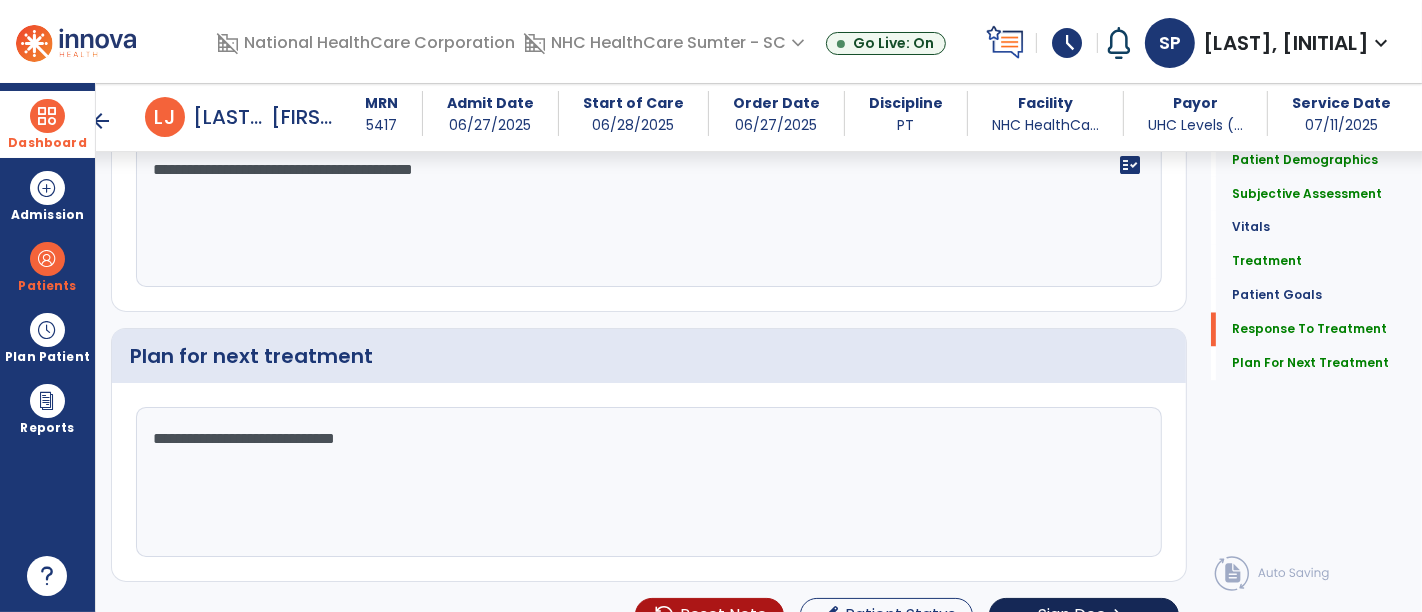 type on "**********" 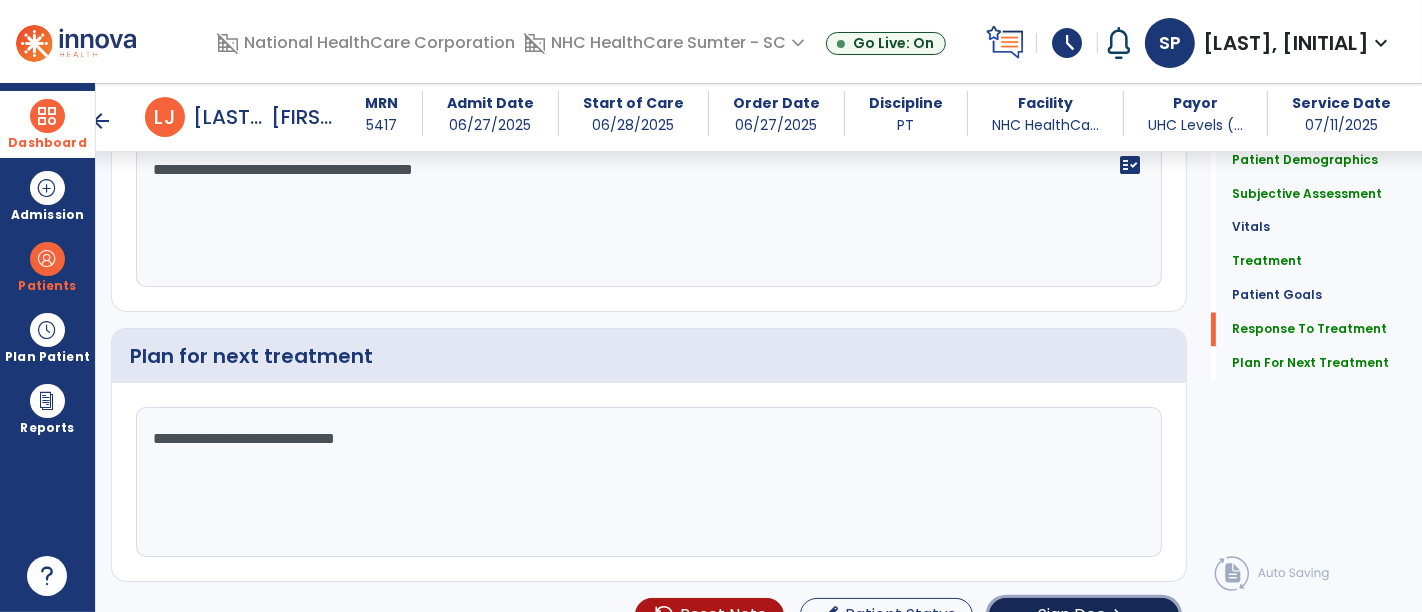 click on "Sign Doc" 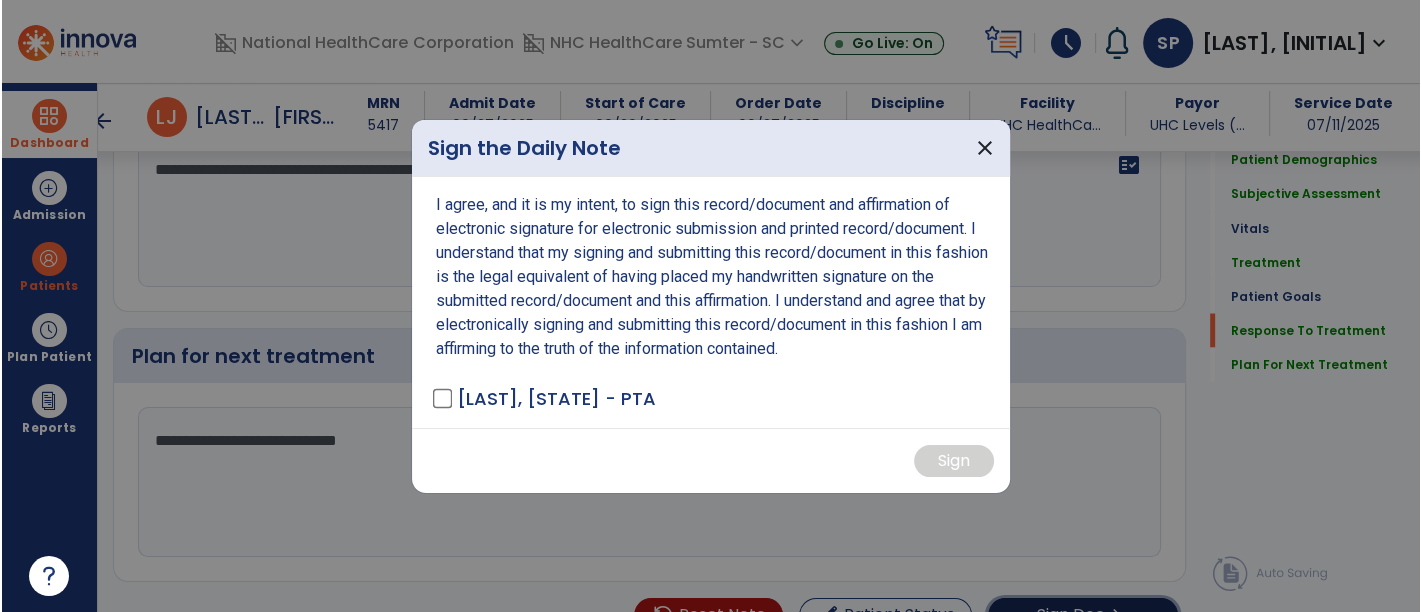 scroll, scrollTop: 3063, scrollLeft: 0, axis: vertical 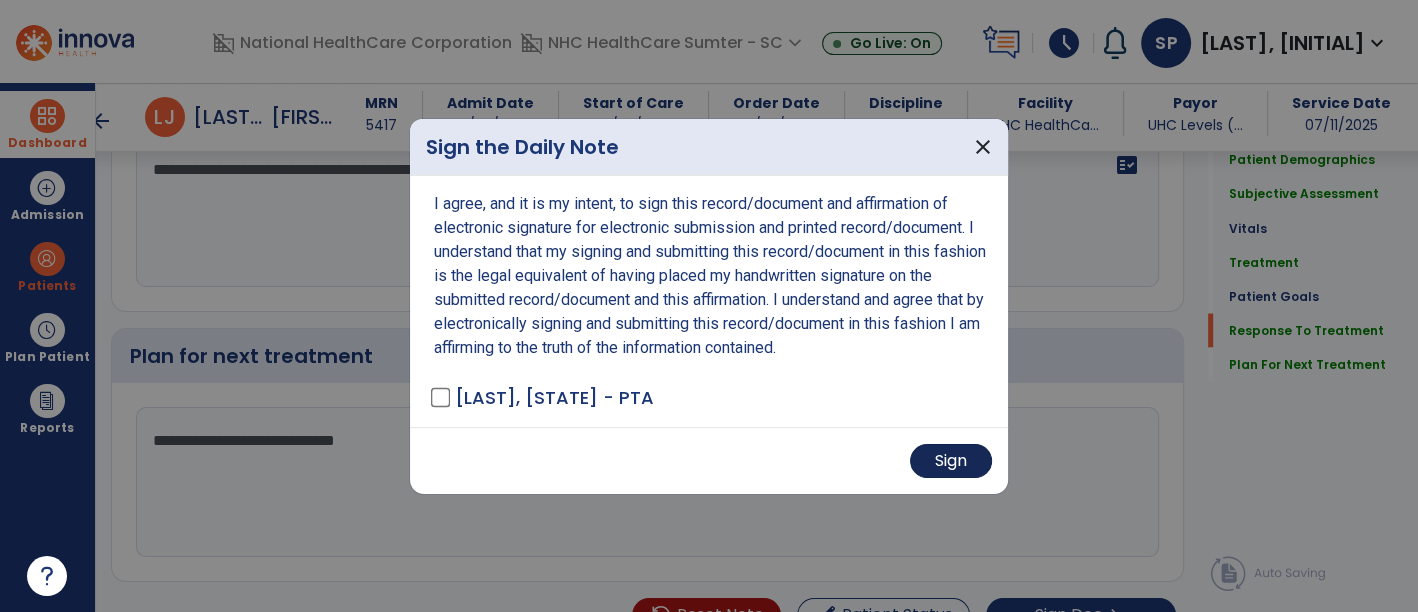 click on "Sign" at bounding box center (951, 461) 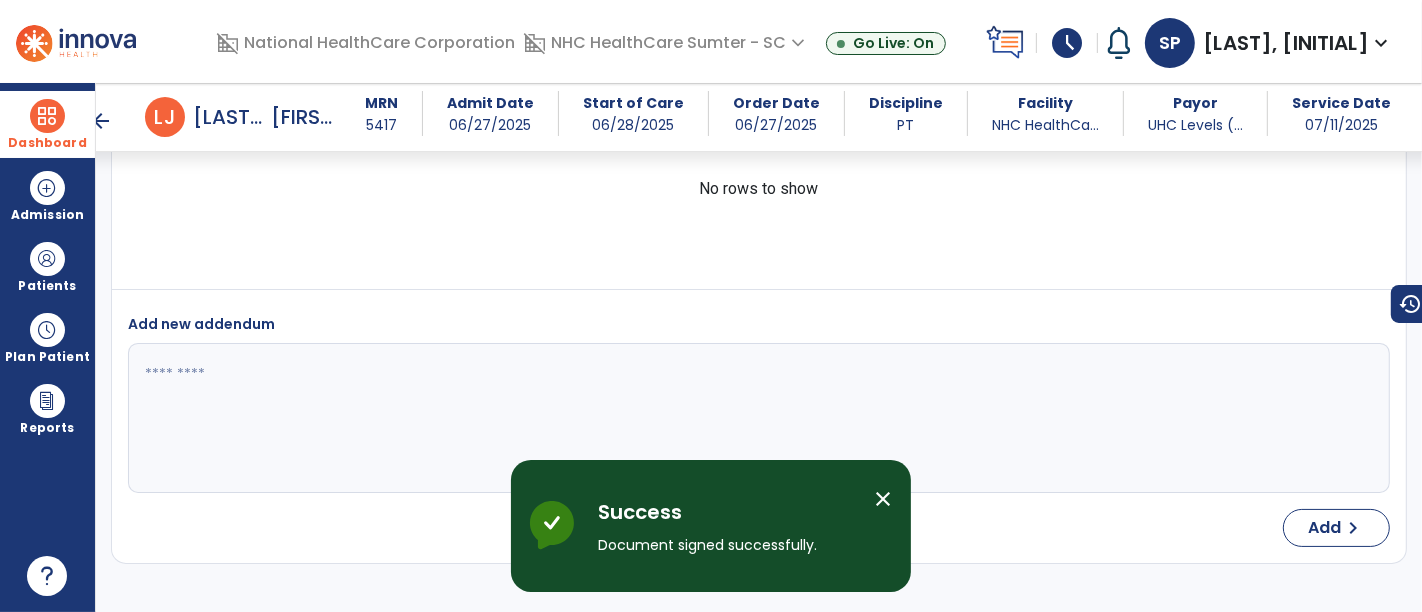 scroll, scrollTop: 4377, scrollLeft: 0, axis: vertical 